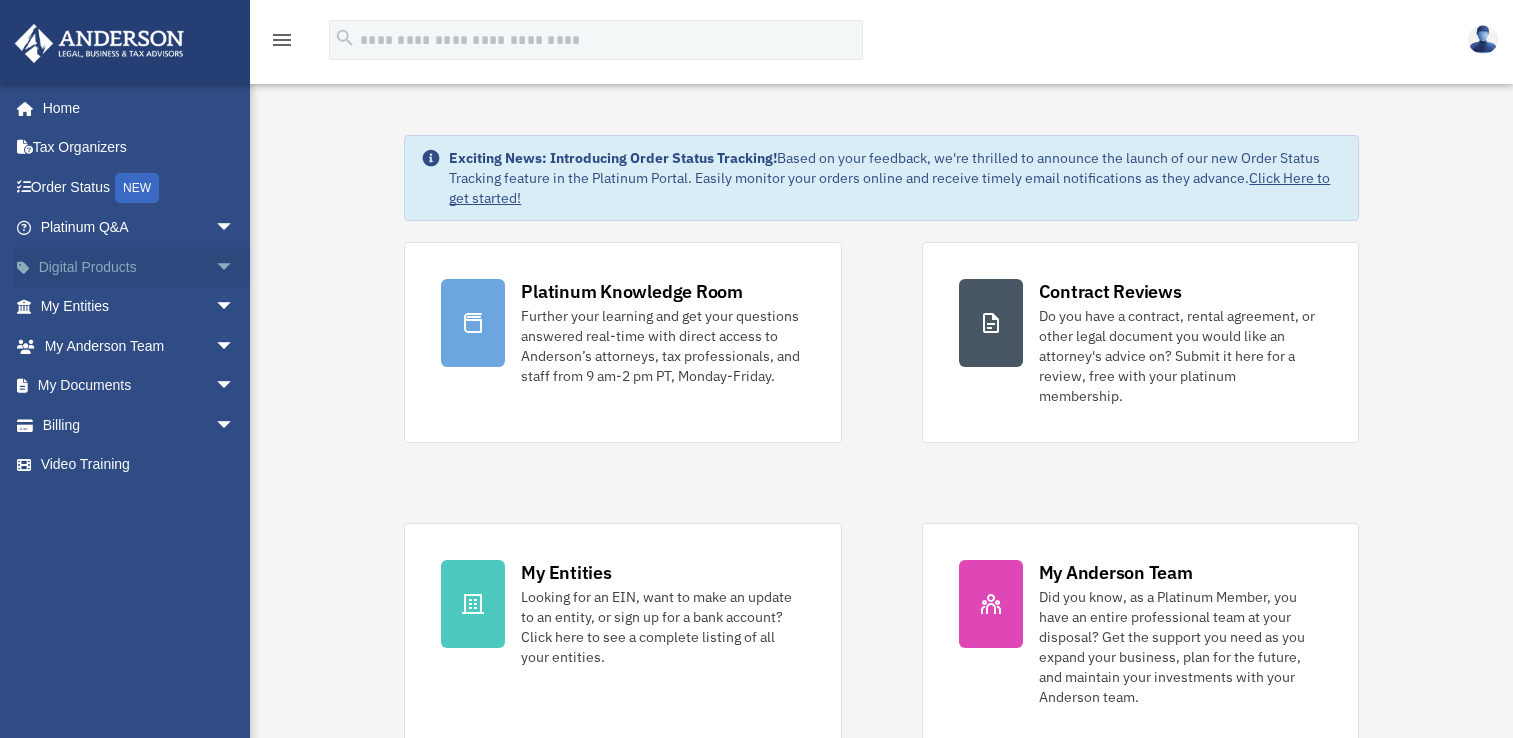 scroll, scrollTop: 0, scrollLeft: 0, axis: both 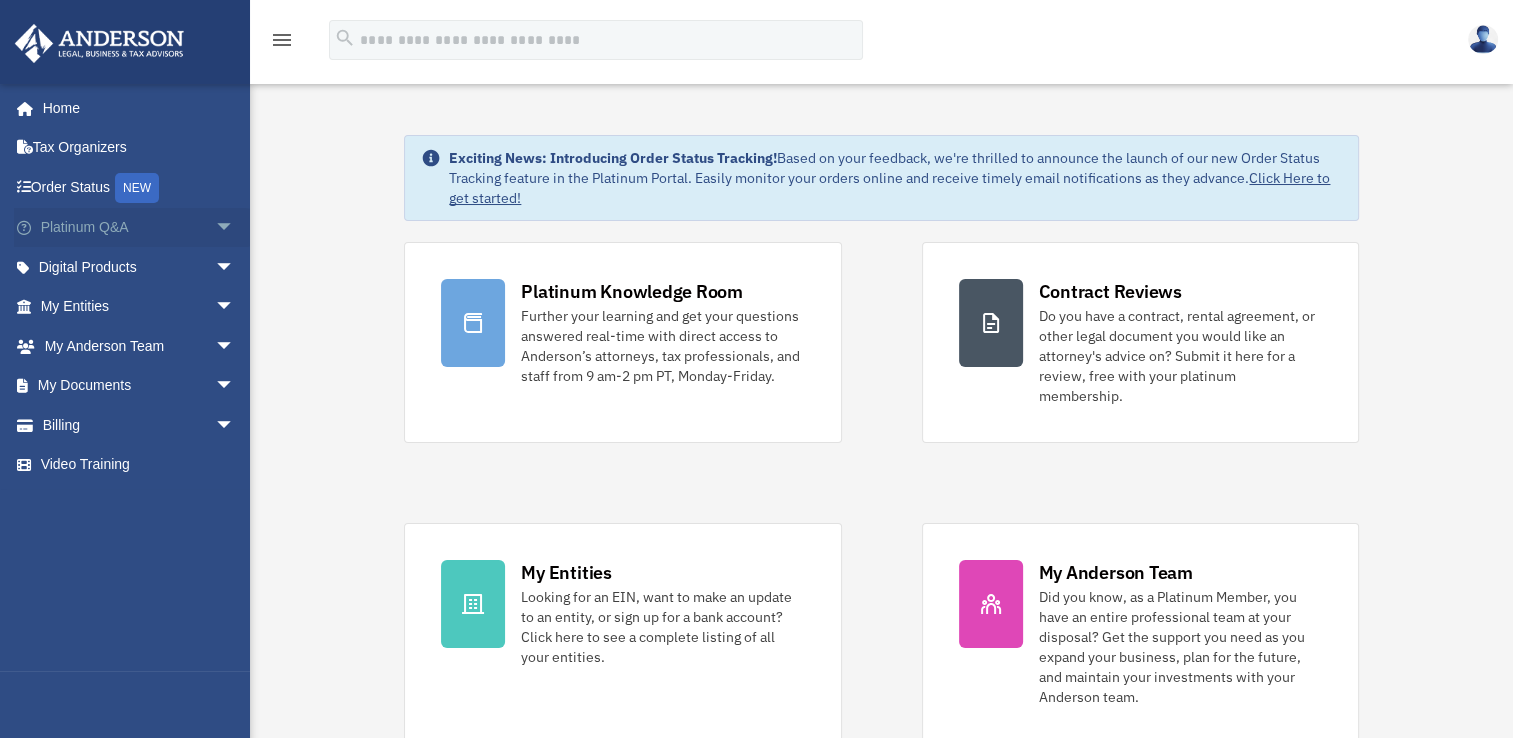 click on "Platinum Q&A arrow_drop_down" at bounding box center (139, 228) 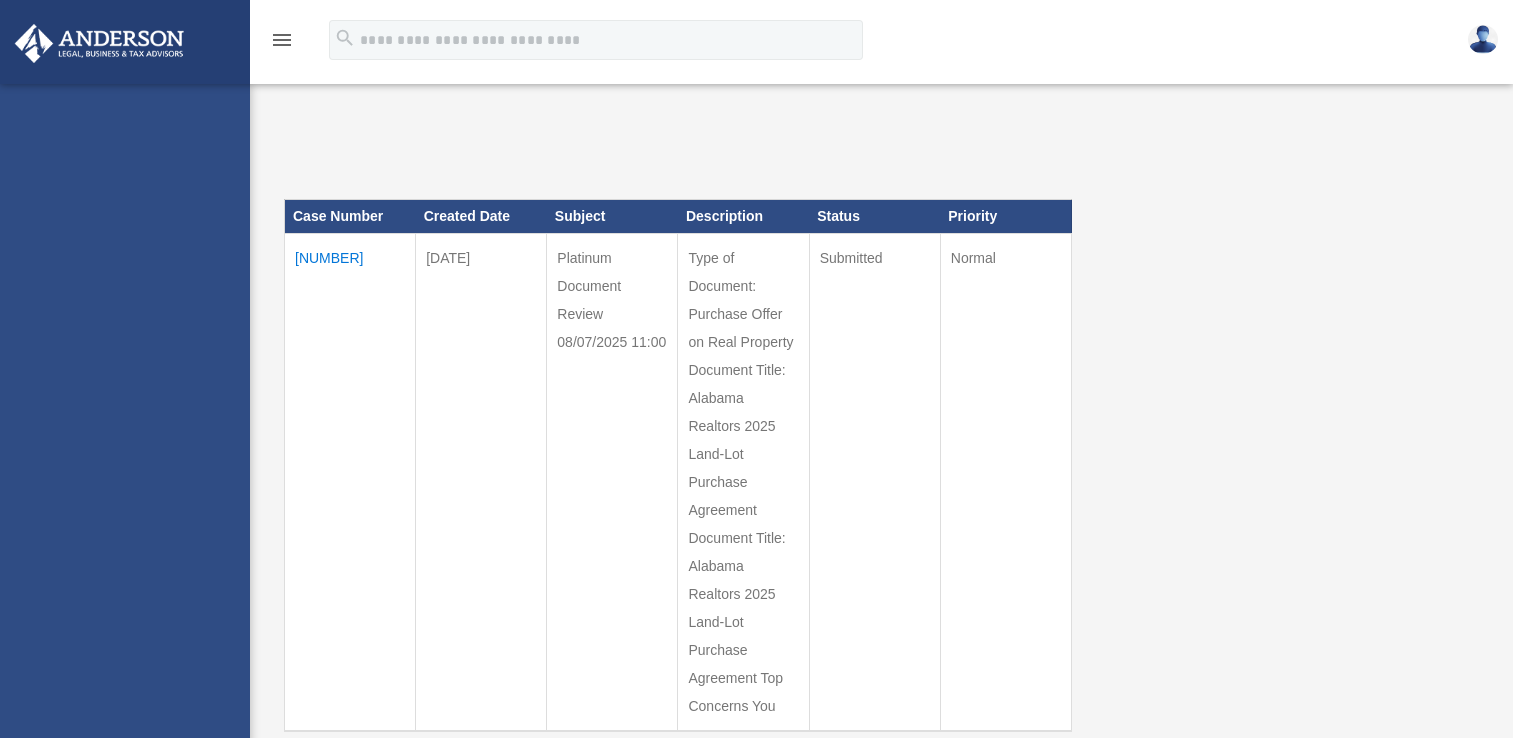 scroll, scrollTop: 0, scrollLeft: 0, axis: both 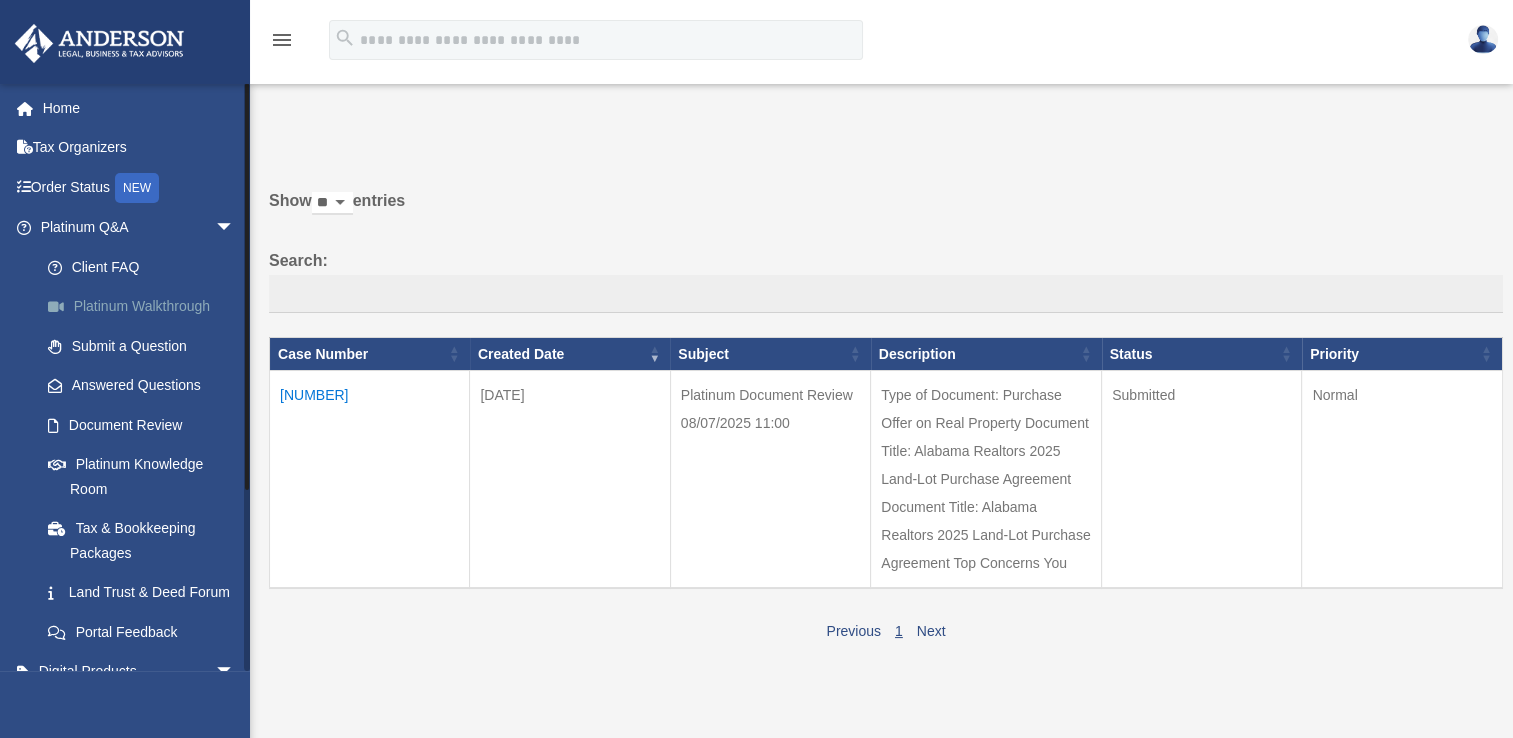 click on "Platinum Walkthrough" at bounding box center (146, 307) 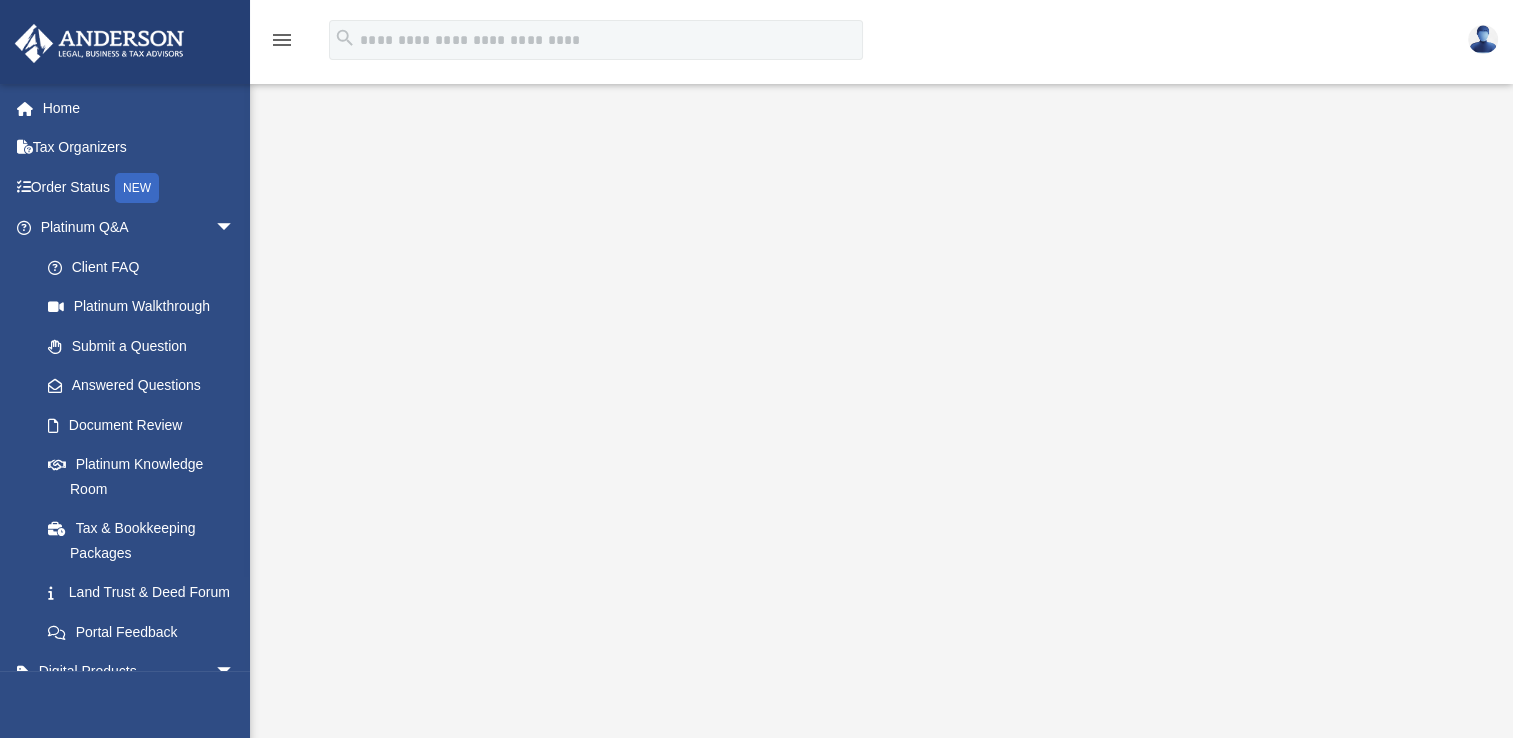 scroll, scrollTop: 0, scrollLeft: 0, axis: both 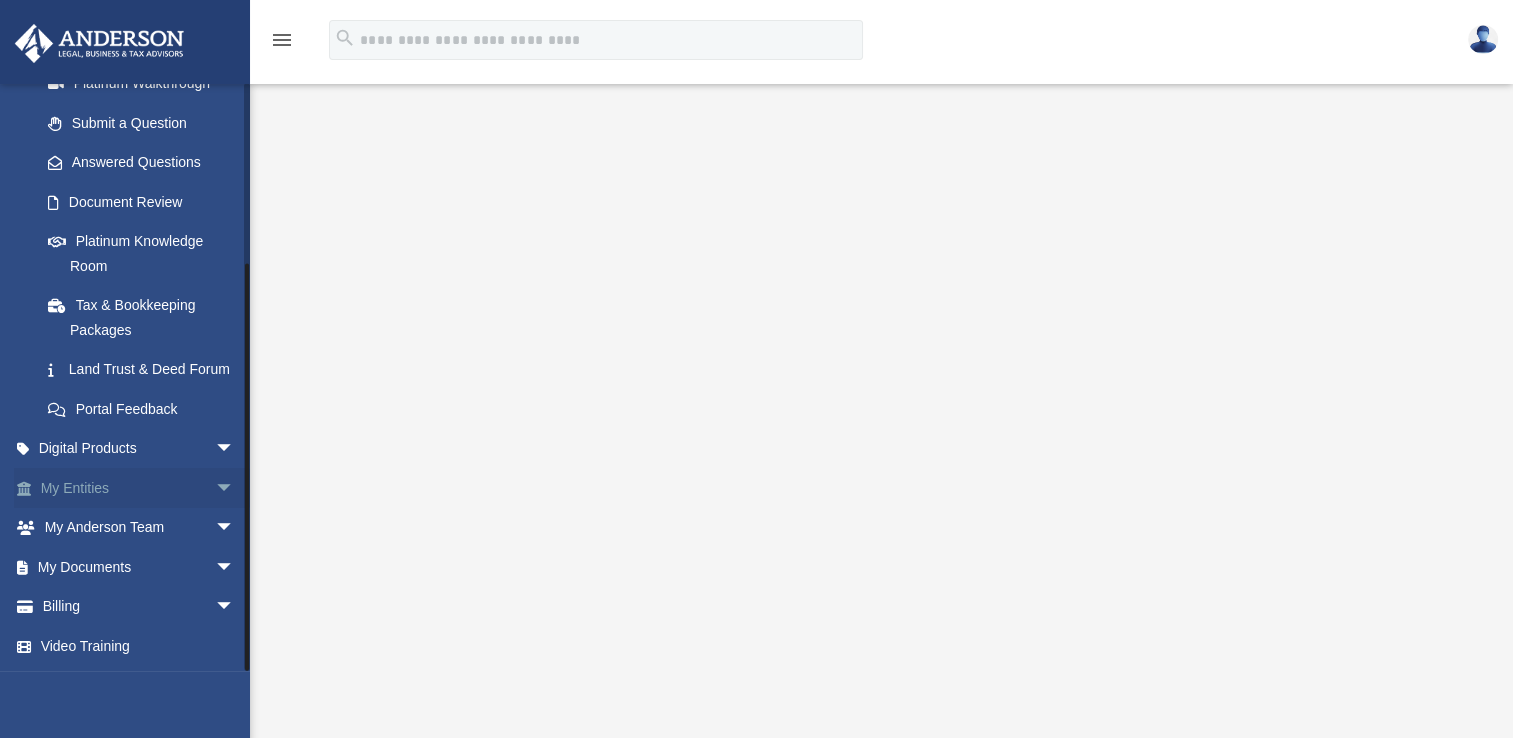 click on "arrow_drop_down" at bounding box center [235, 488] 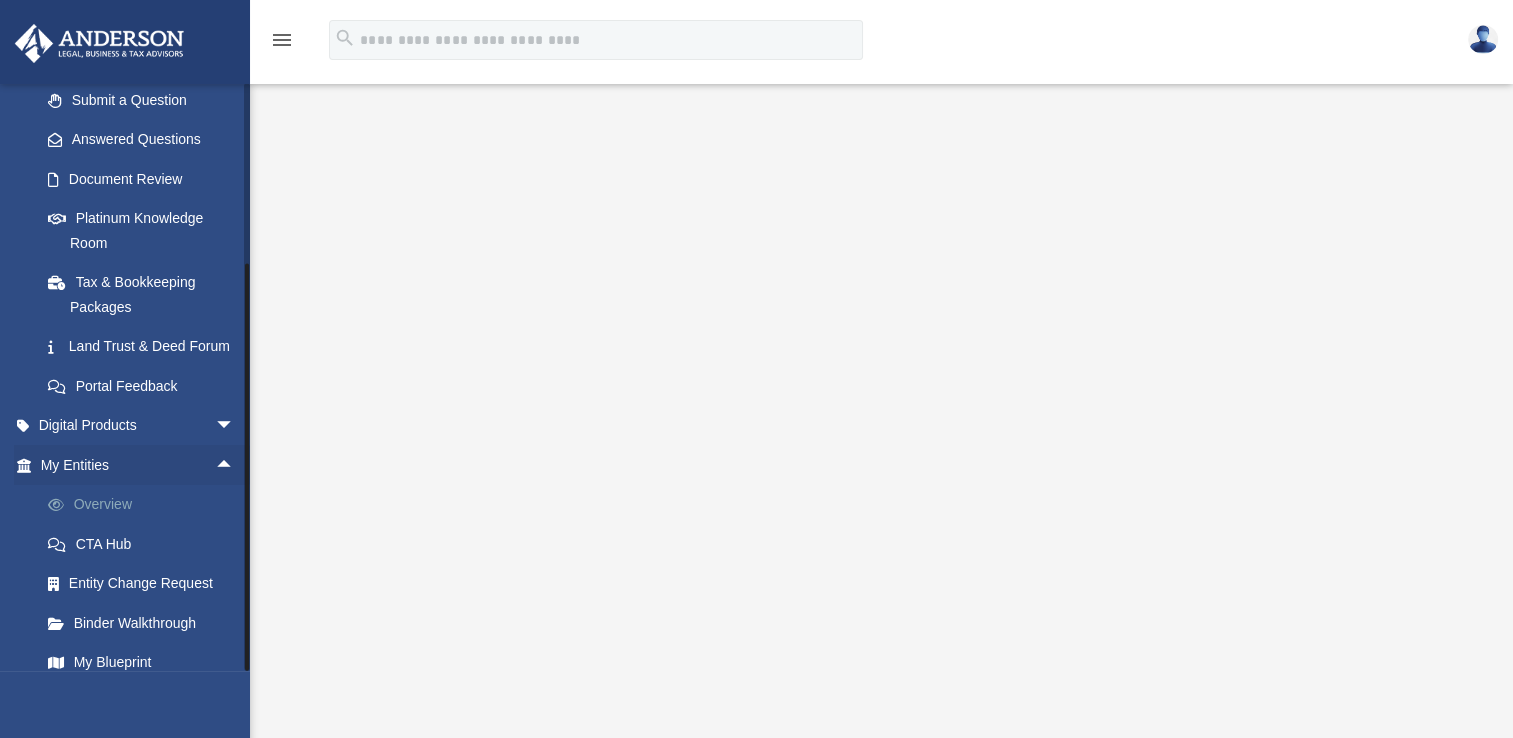 click on "Overview" at bounding box center (146, 505) 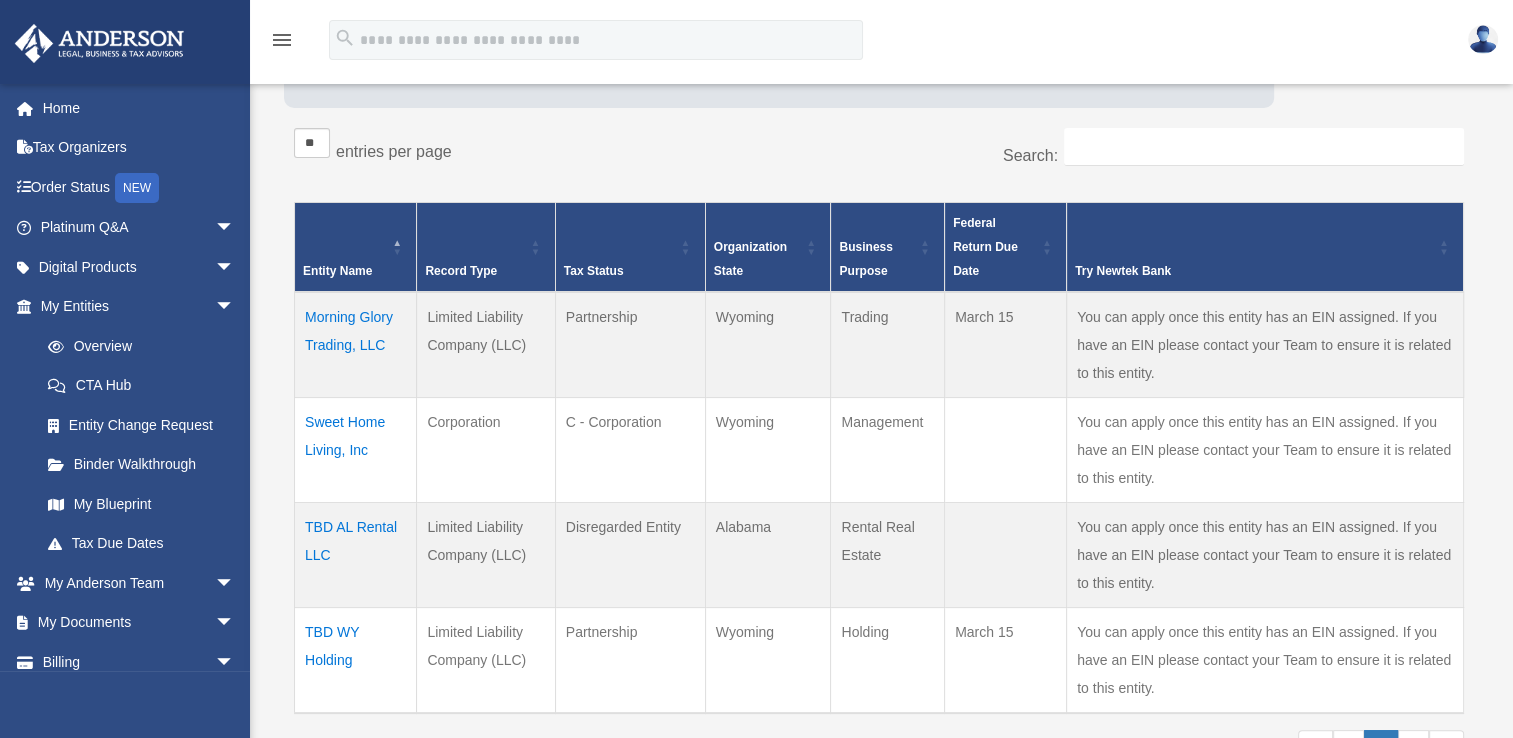 scroll, scrollTop: 400, scrollLeft: 0, axis: vertical 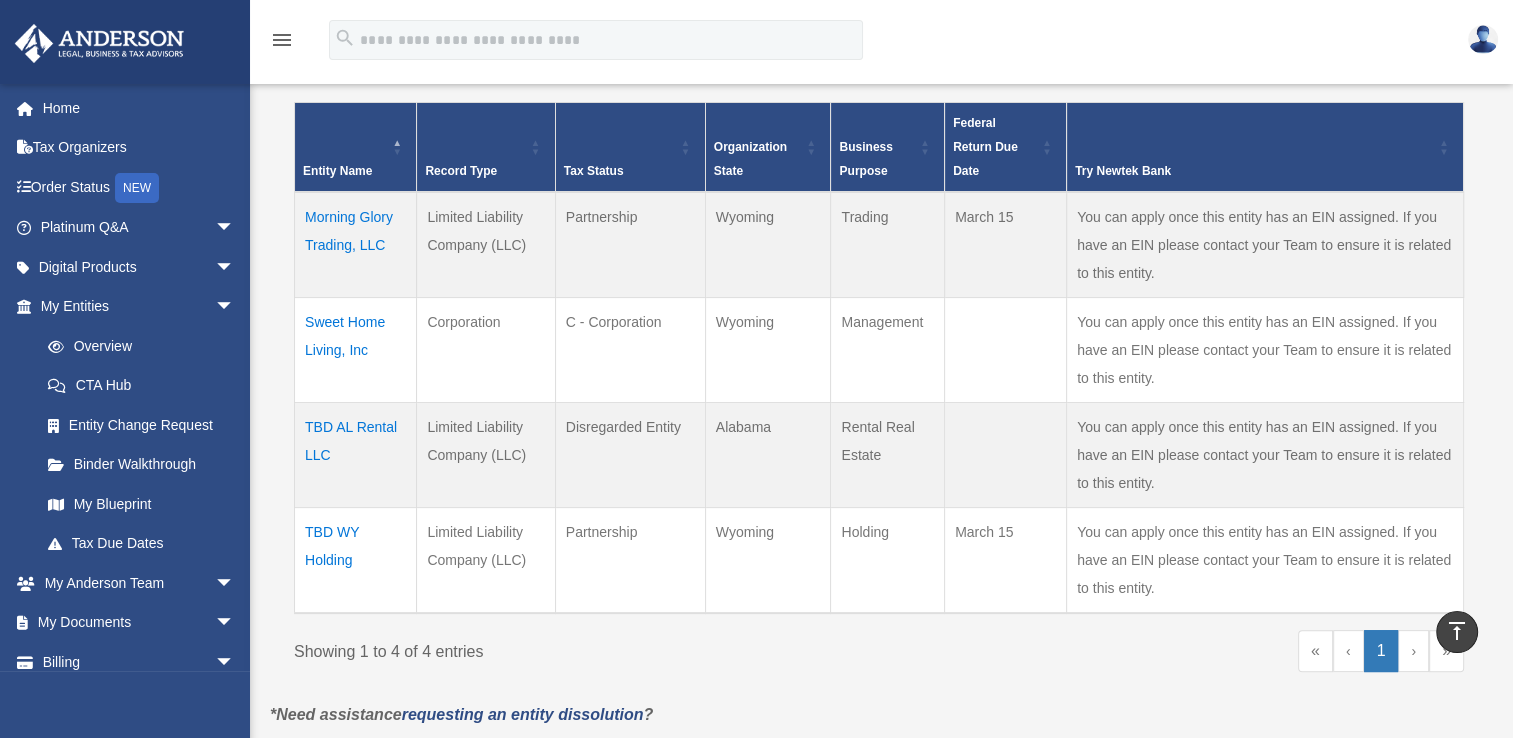 click on "Morning Glory Trading, LLC" at bounding box center (356, 245) 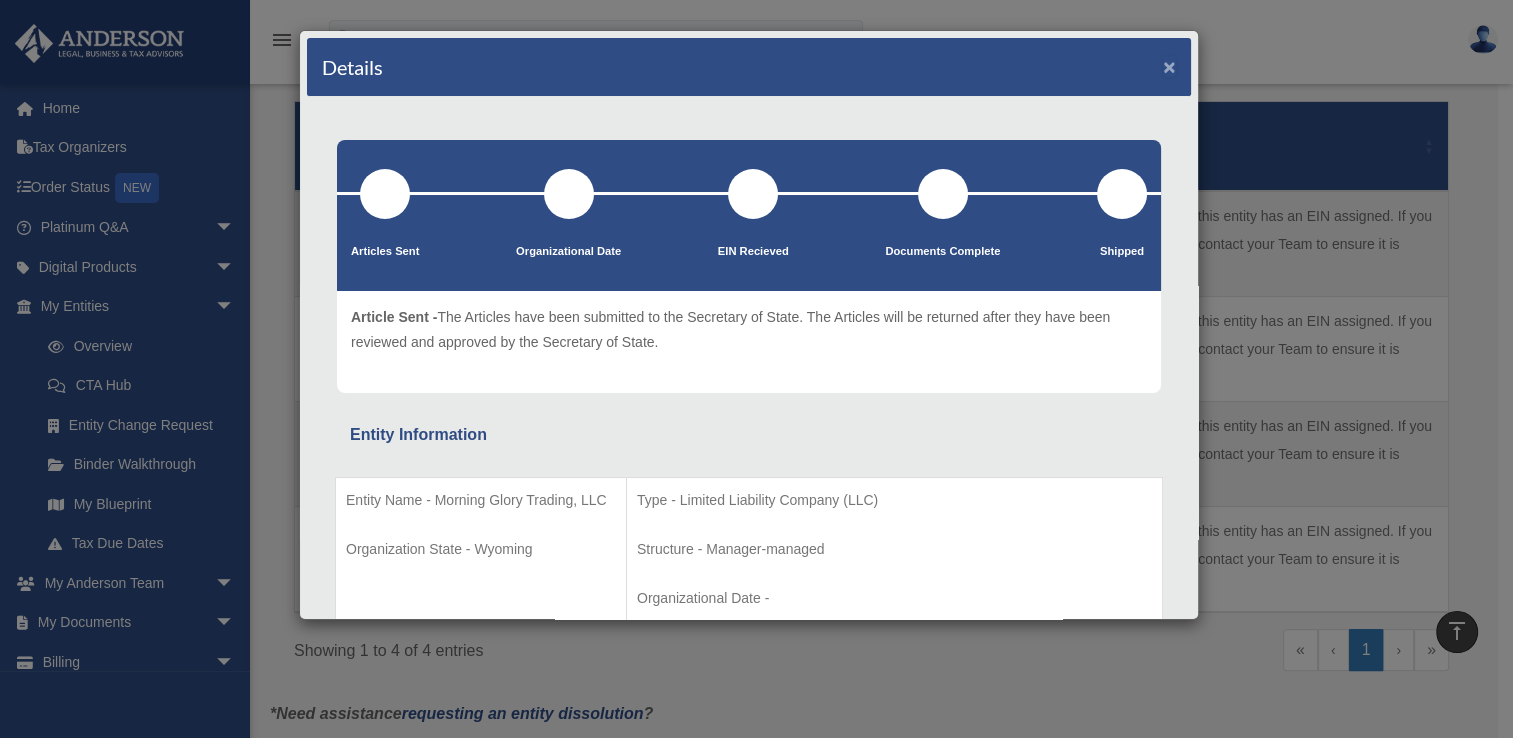 click on "×" at bounding box center [1169, 66] 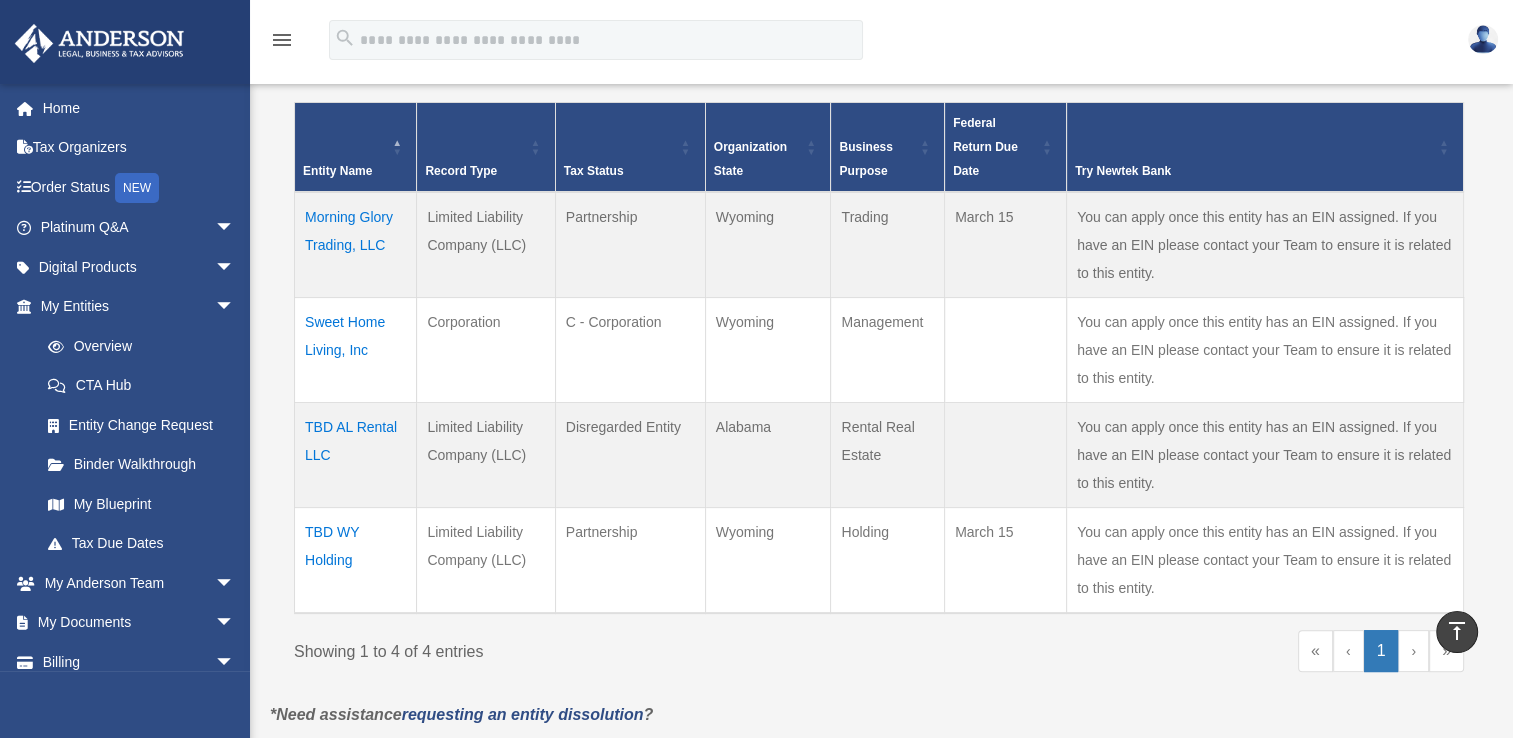 click on "Sweet Home Living, Inc" at bounding box center [356, 349] 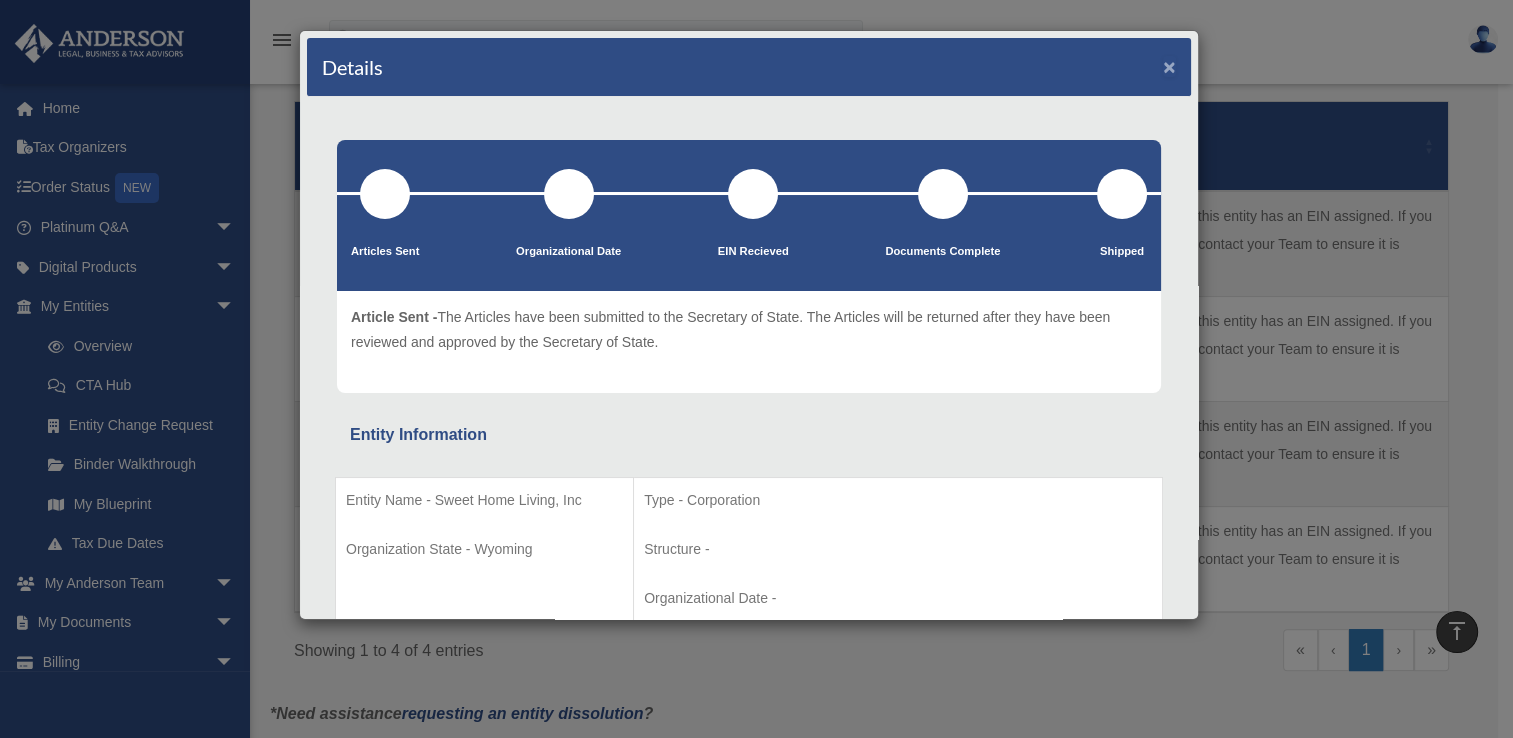 click on "×" at bounding box center [1169, 66] 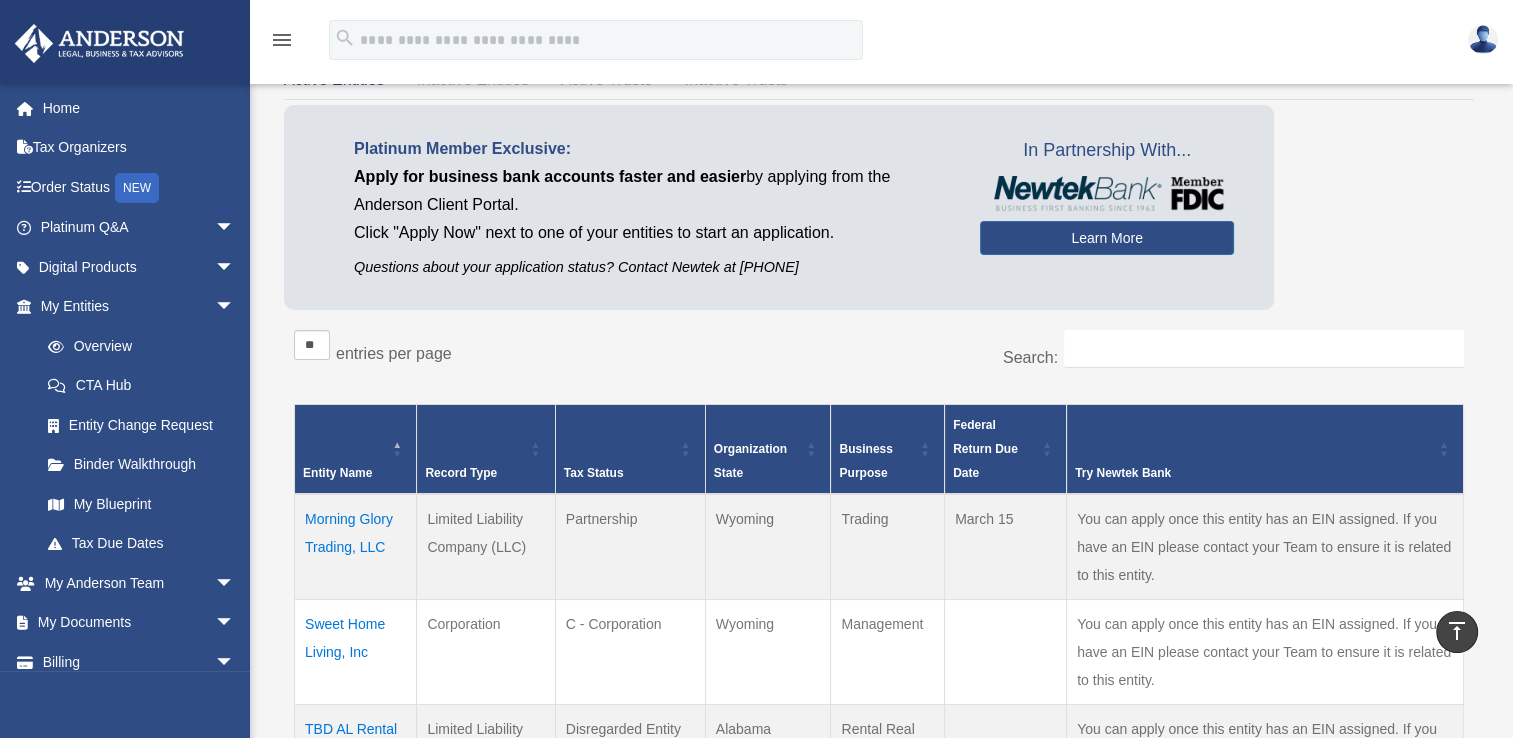 scroll, scrollTop: 0, scrollLeft: 0, axis: both 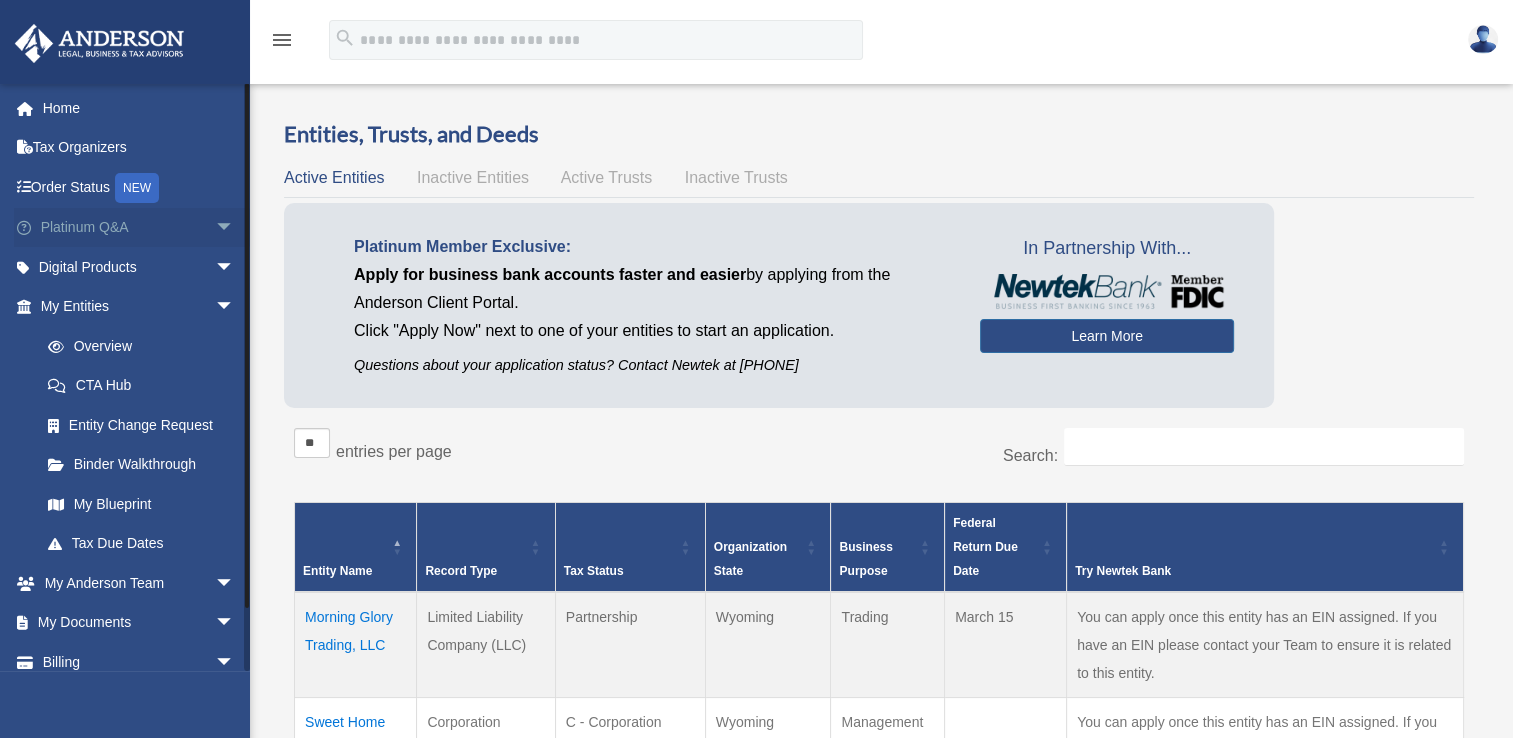 click on "Platinum Q&A arrow_drop_down" at bounding box center (139, 228) 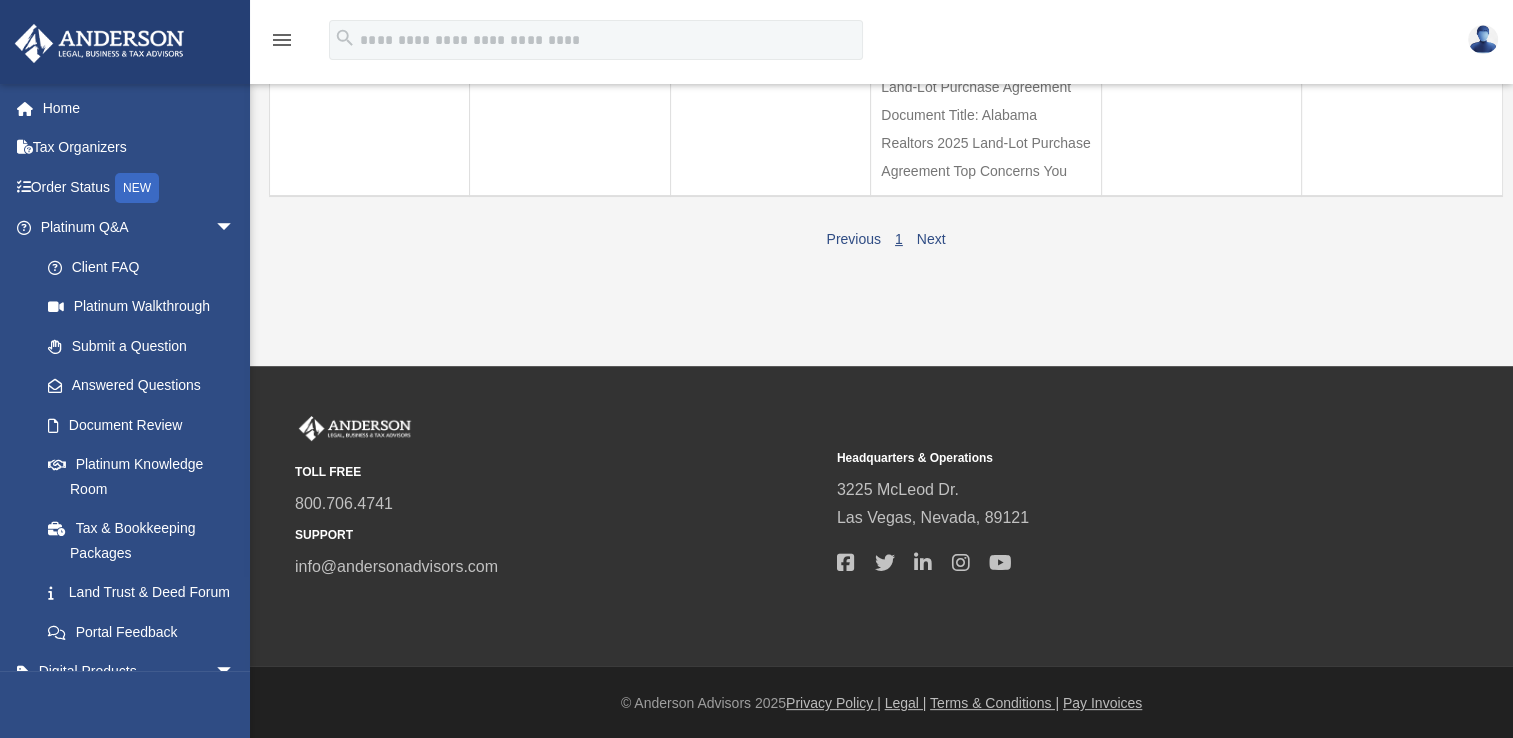 scroll, scrollTop: 0, scrollLeft: 0, axis: both 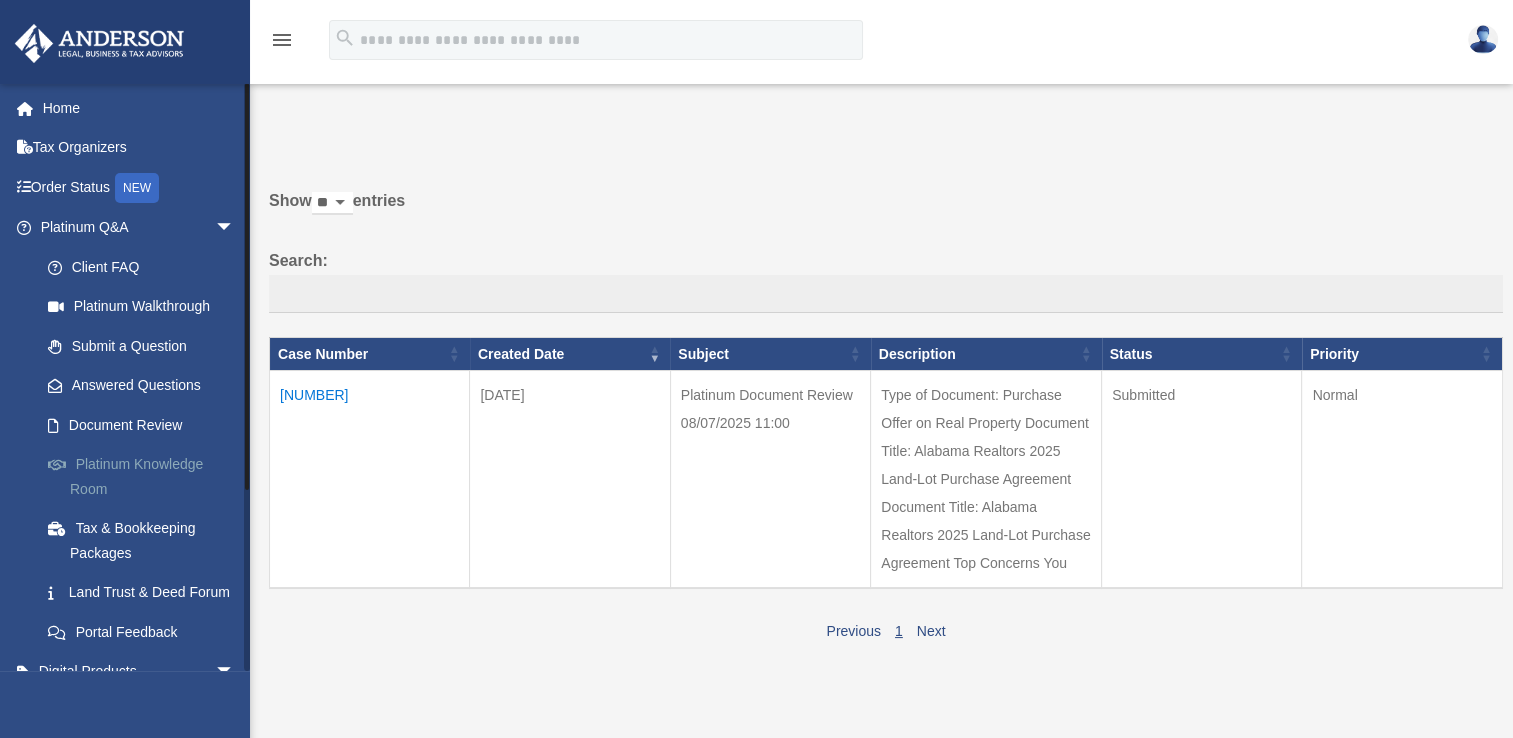 click on "Platinum Knowledge Room" at bounding box center (146, 477) 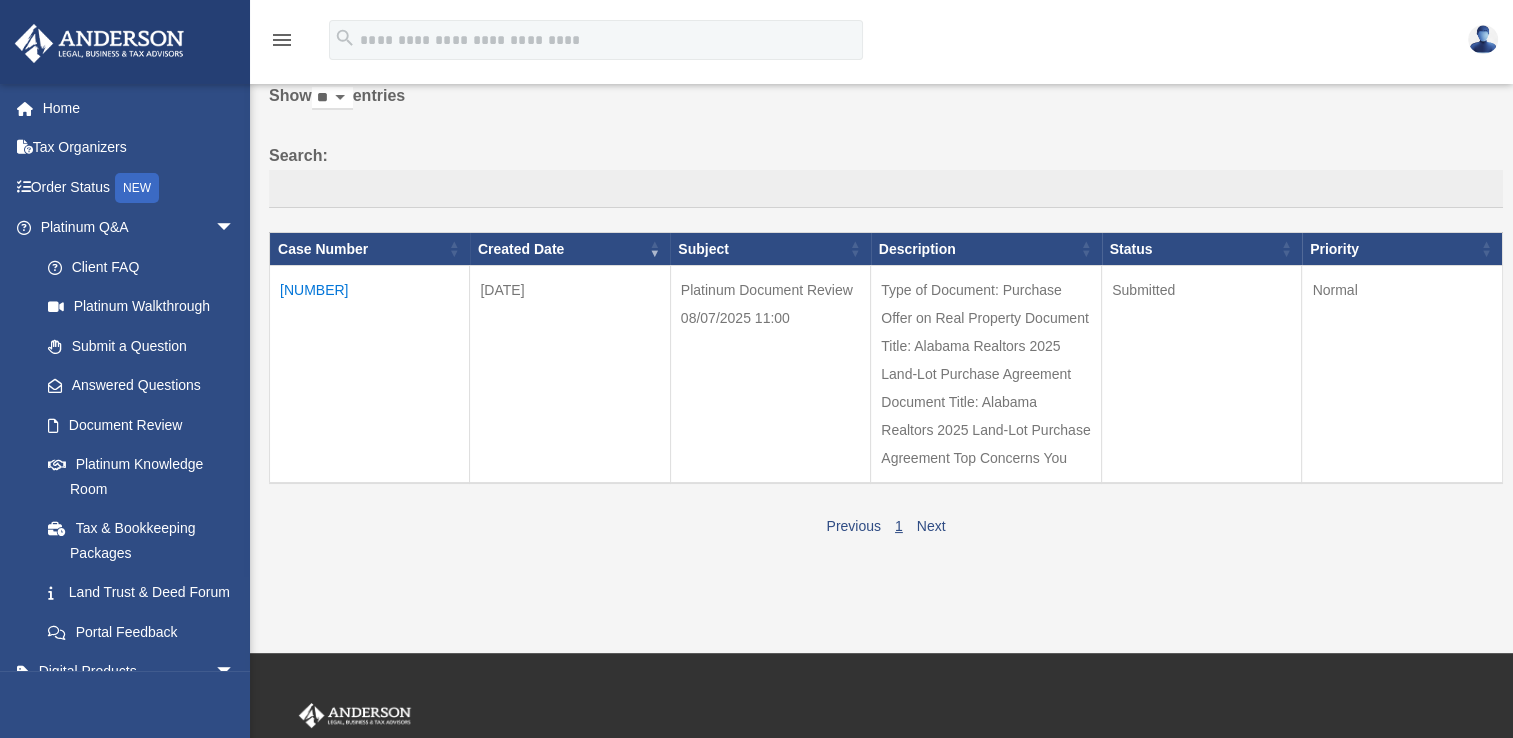 scroll, scrollTop: 0, scrollLeft: 0, axis: both 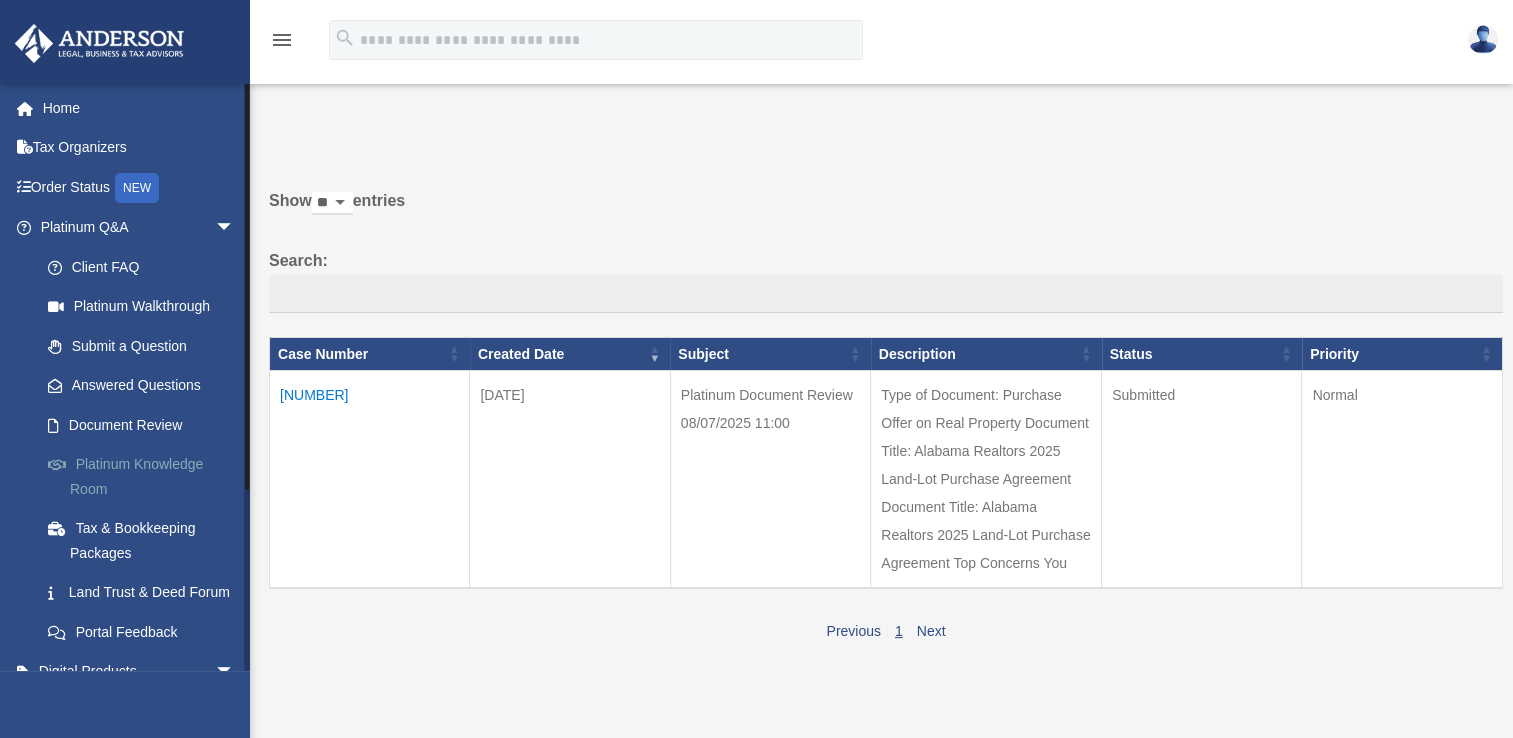 click on "Platinum Knowledge Room" at bounding box center (146, 477) 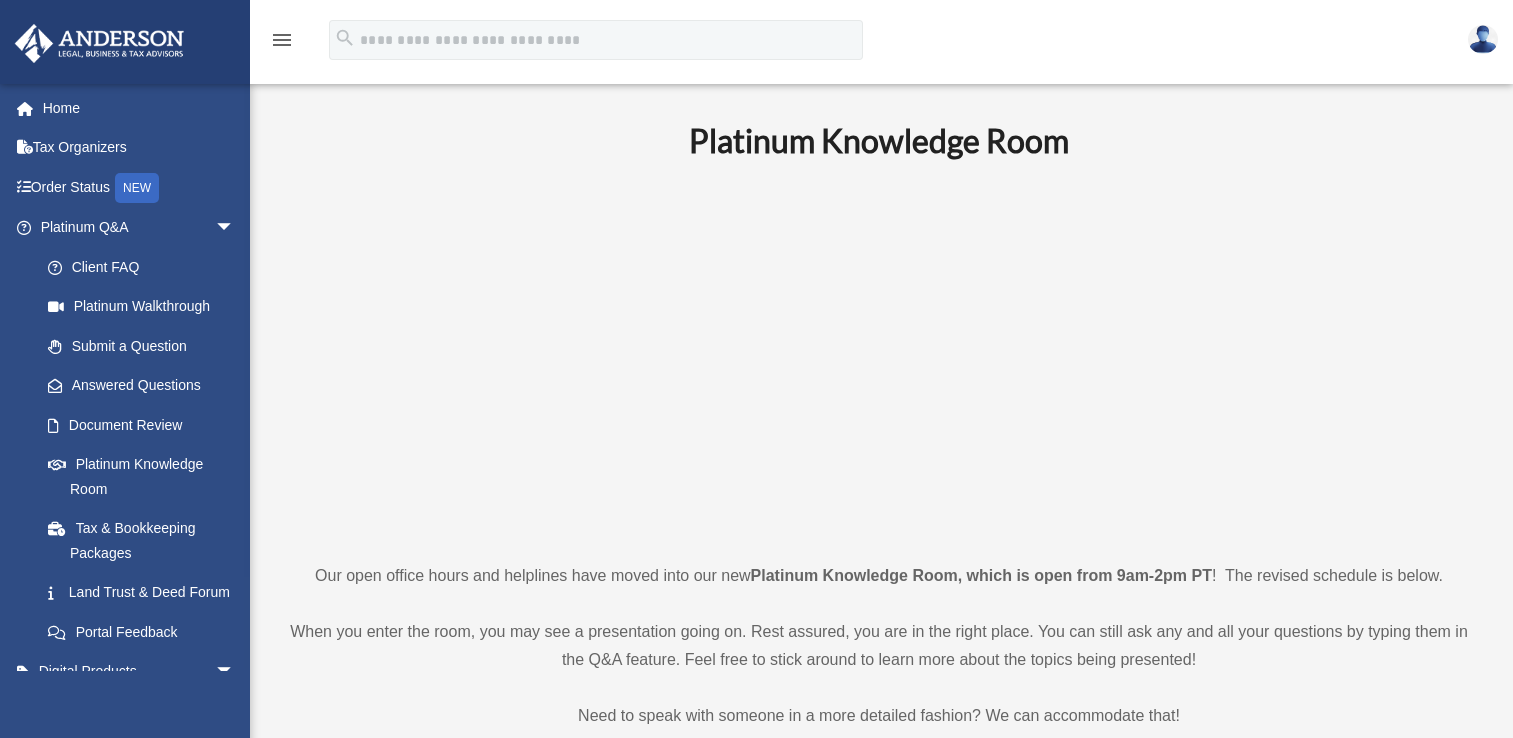 scroll, scrollTop: 0, scrollLeft: 0, axis: both 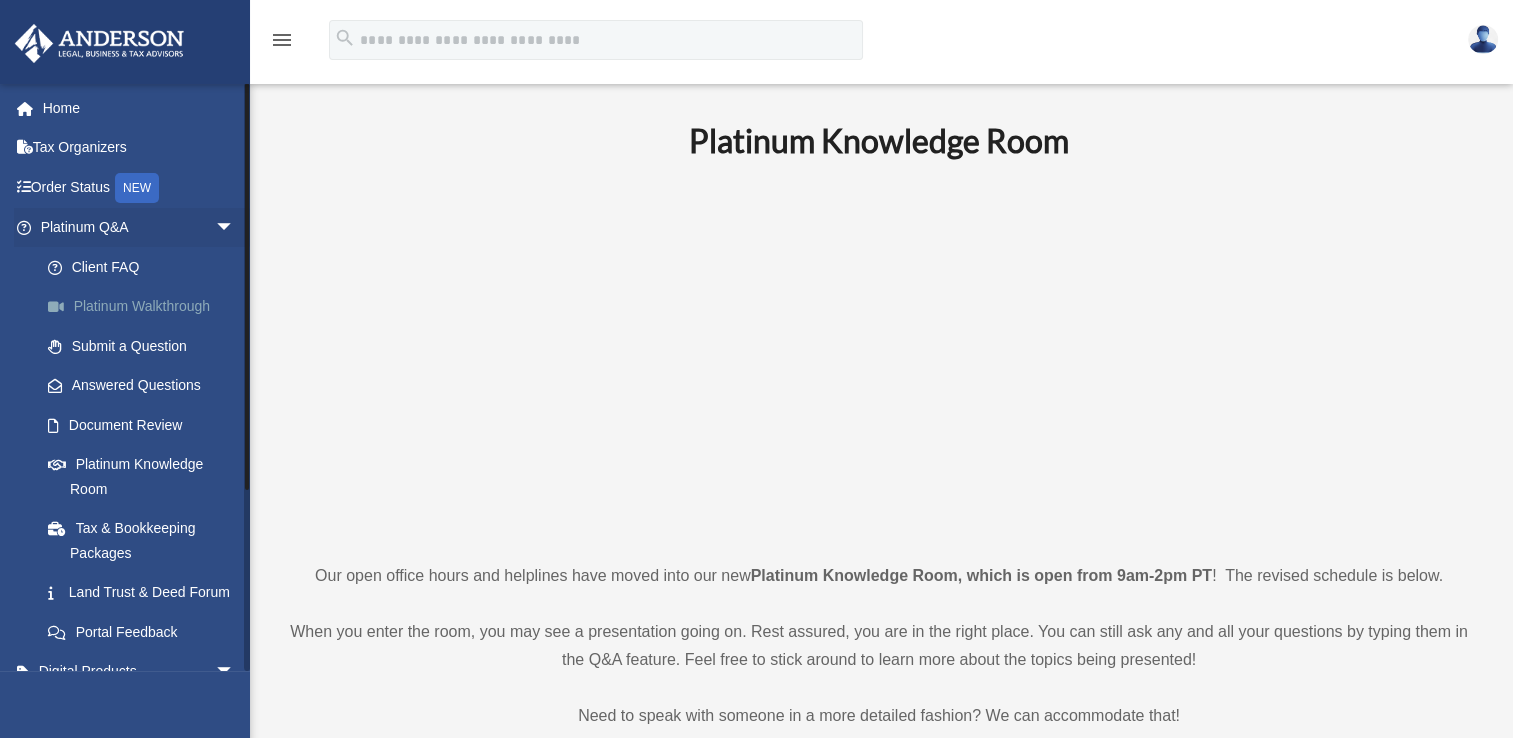 click on "Platinum Walkthrough" at bounding box center (146, 307) 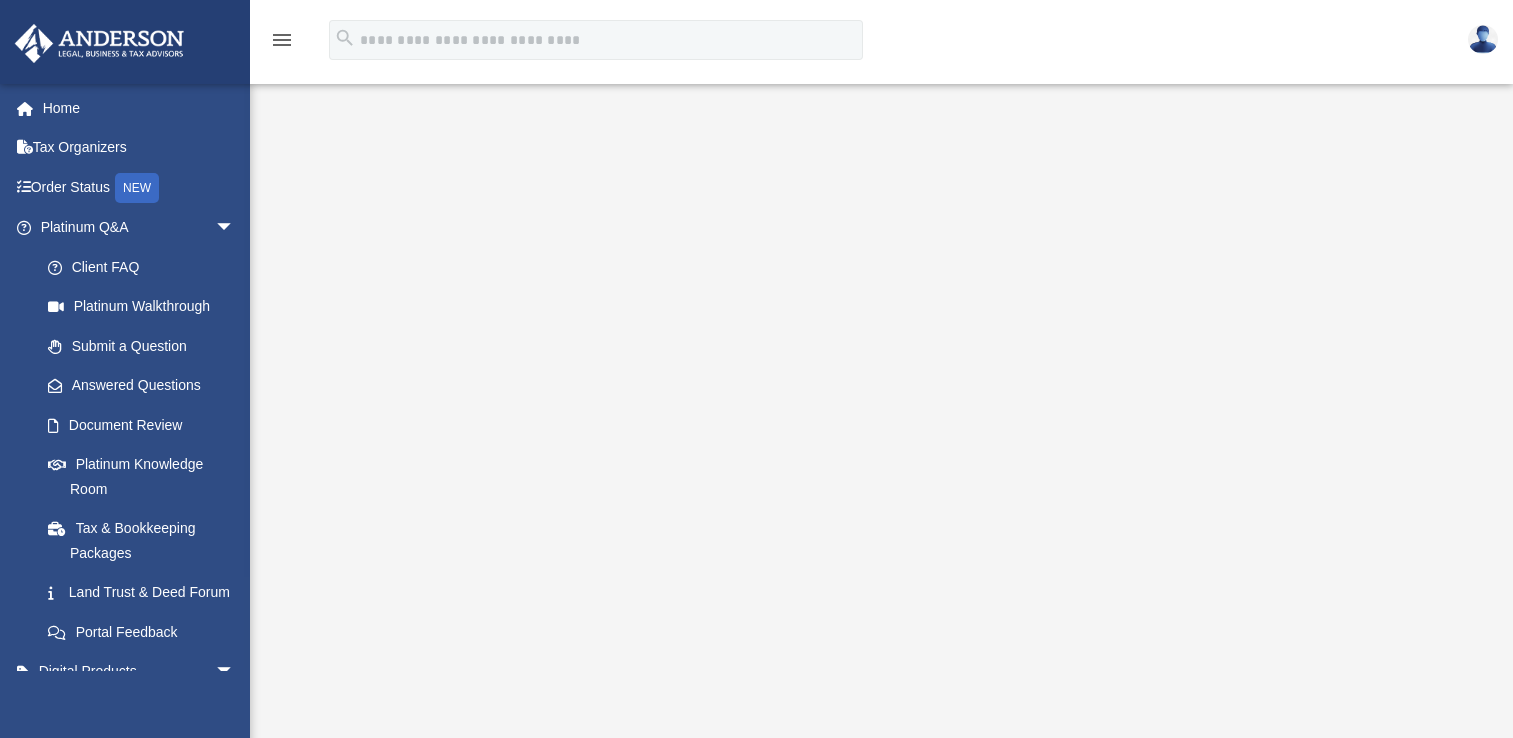 scroll, scrollTop: 0, scrollLeft: 0, axis: both 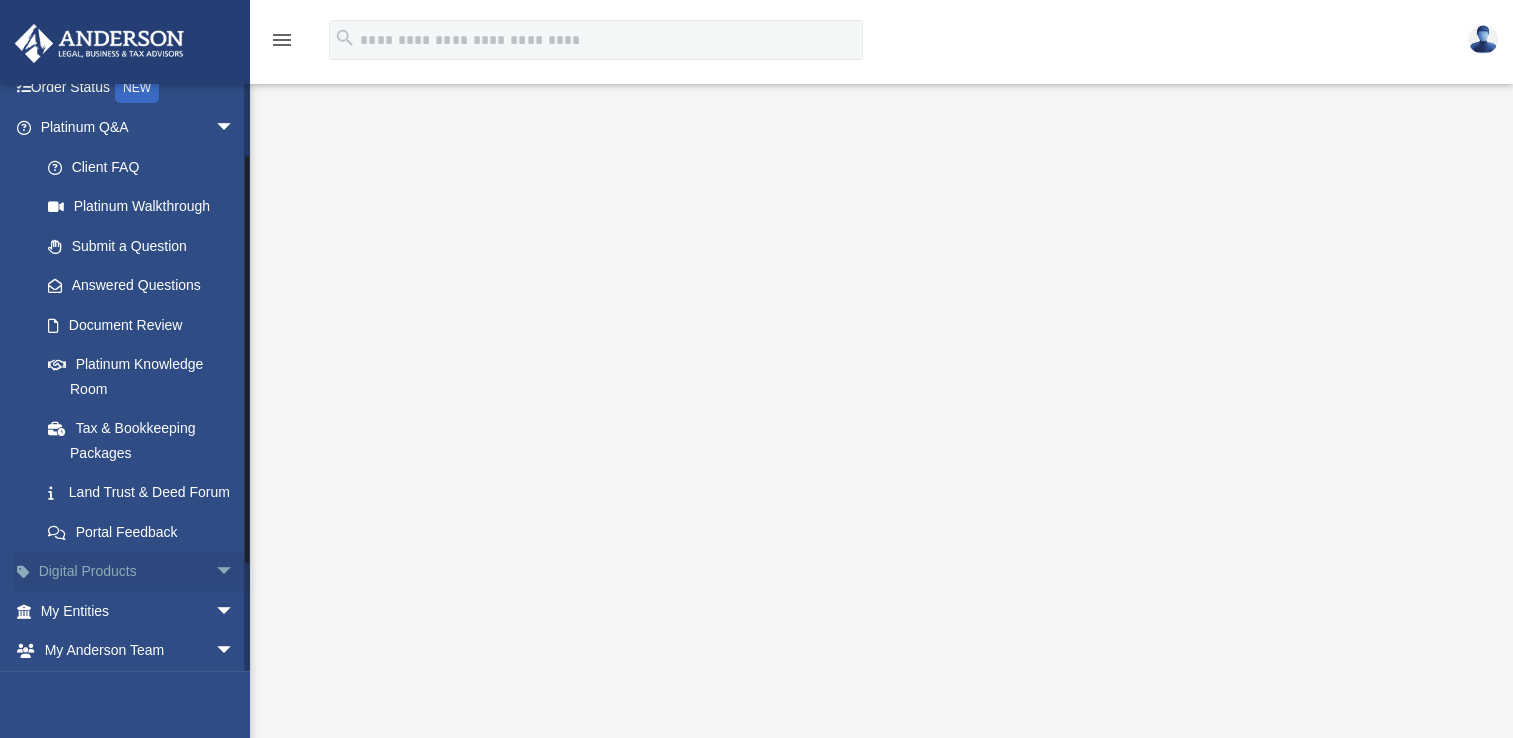 click on "arrow_drop_down" at bounding box center [235, 572] 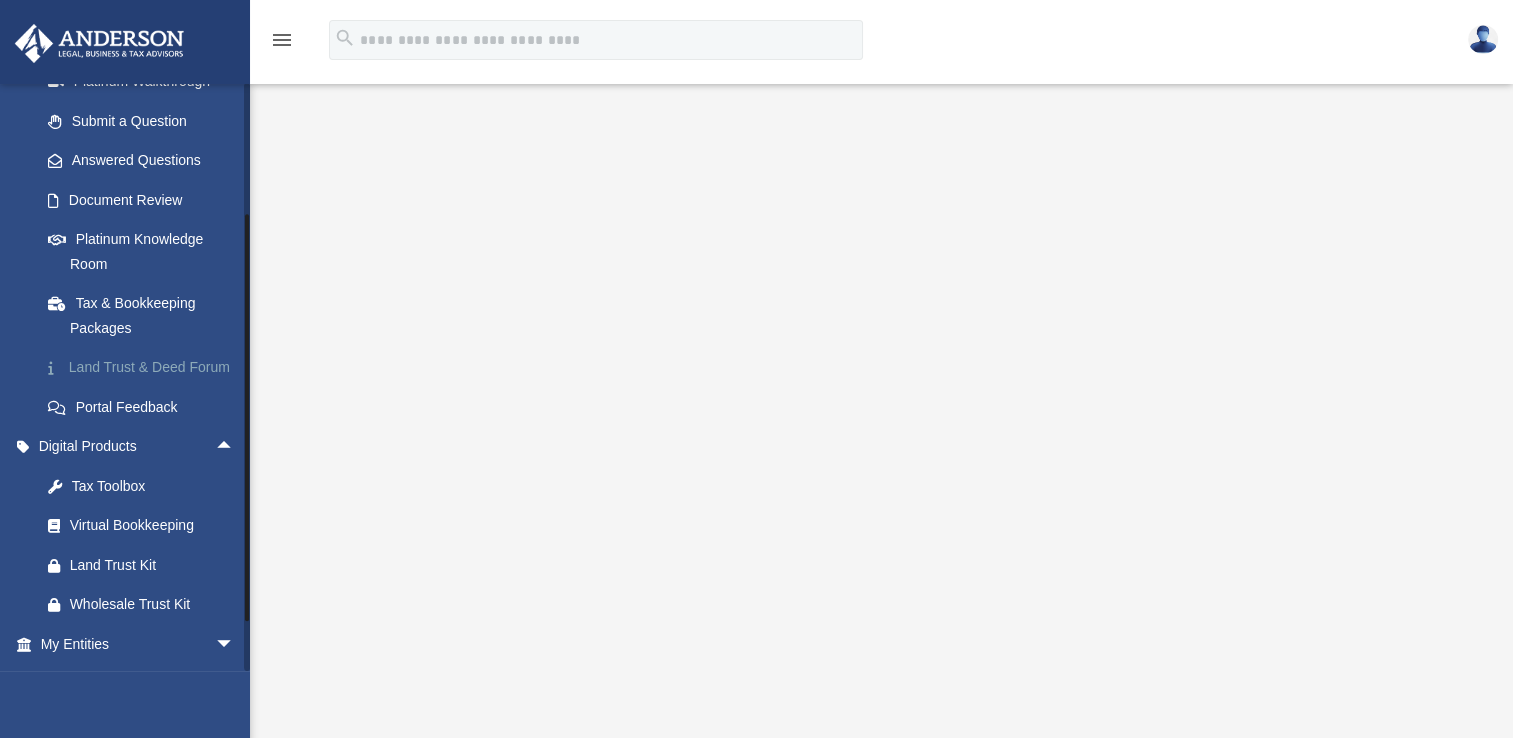 scroll, scrollTop: 300, scrollLeft: 0, axis: vertical 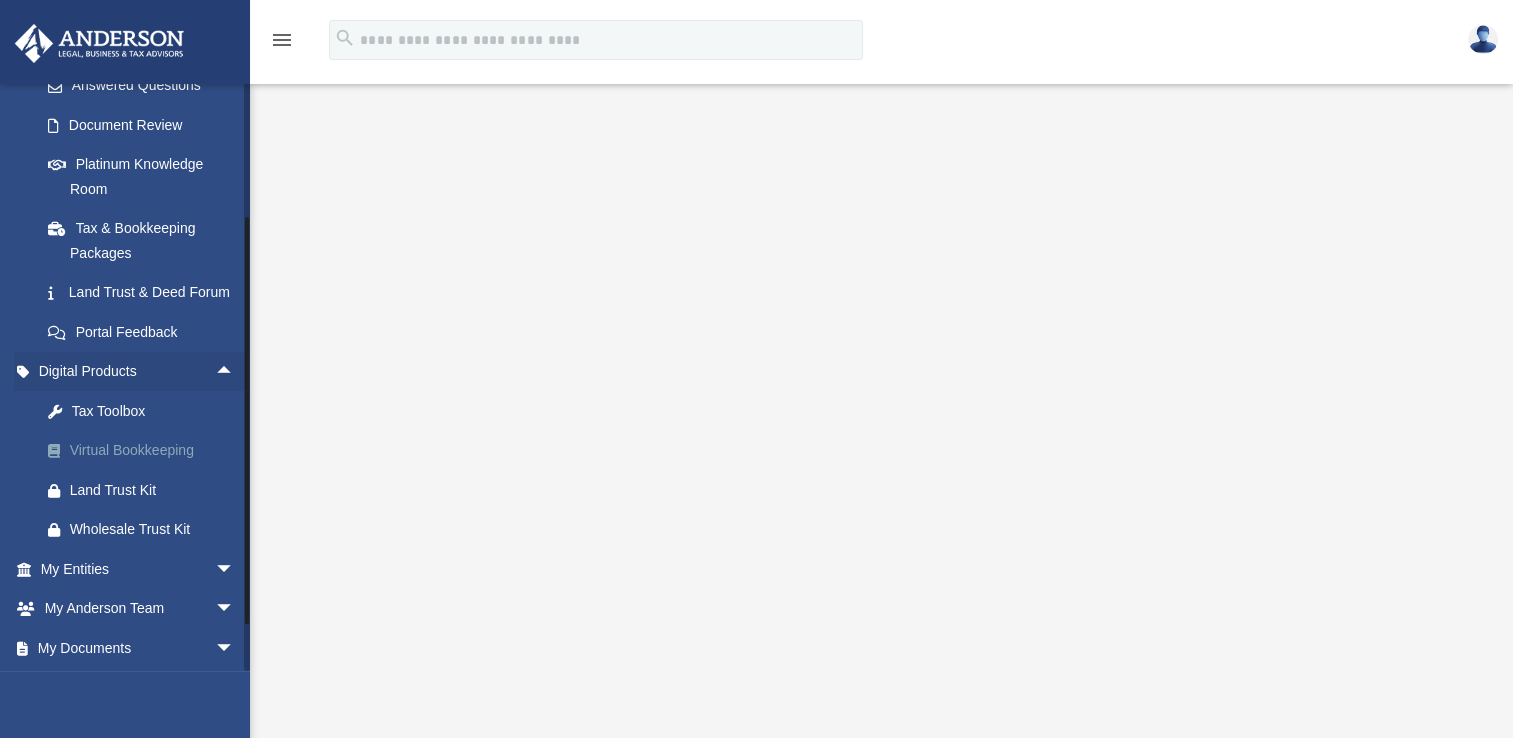click on "Virtual Bookkeeping" at bounding box center (155, 450) 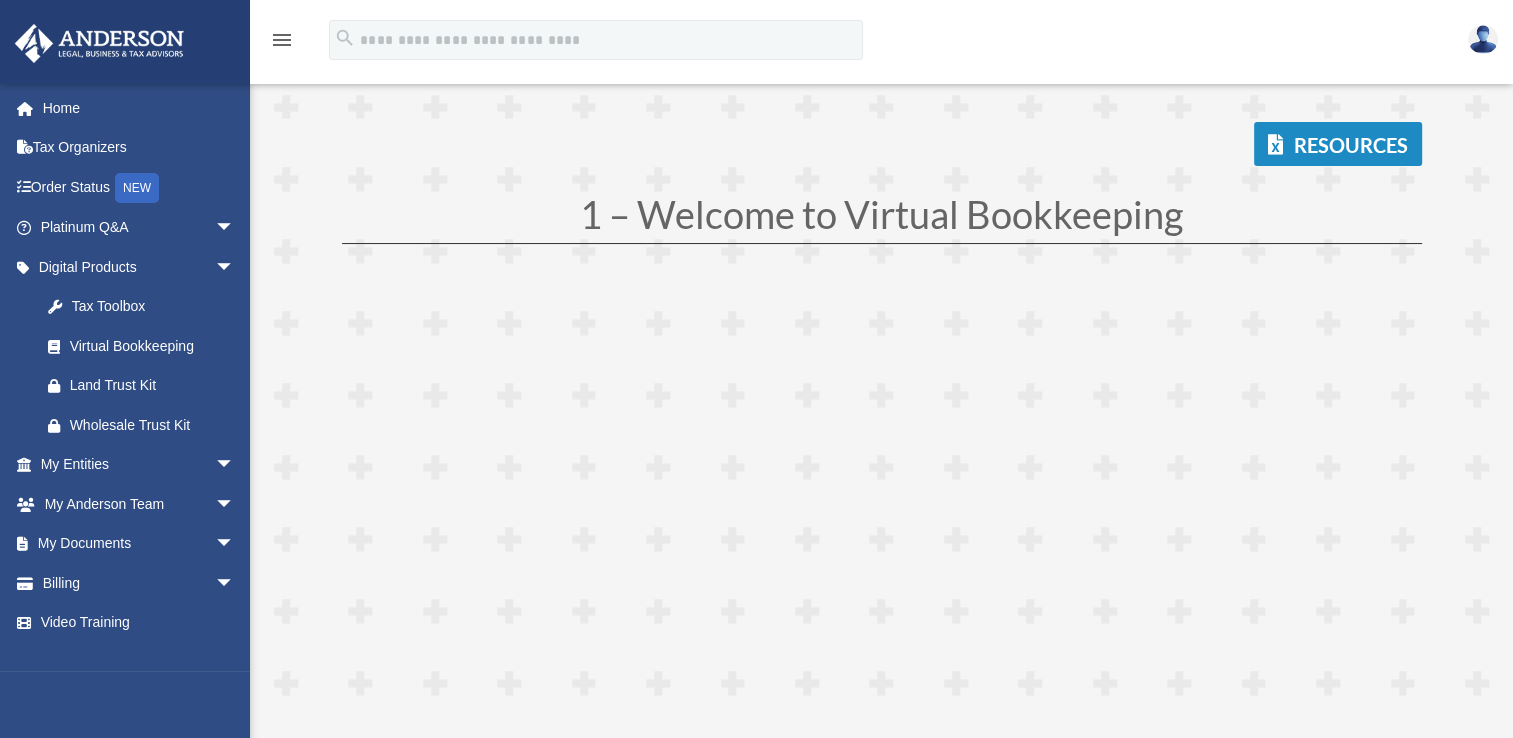 scroll, scrollTop: 0, scrollLeft: 0, axis: both 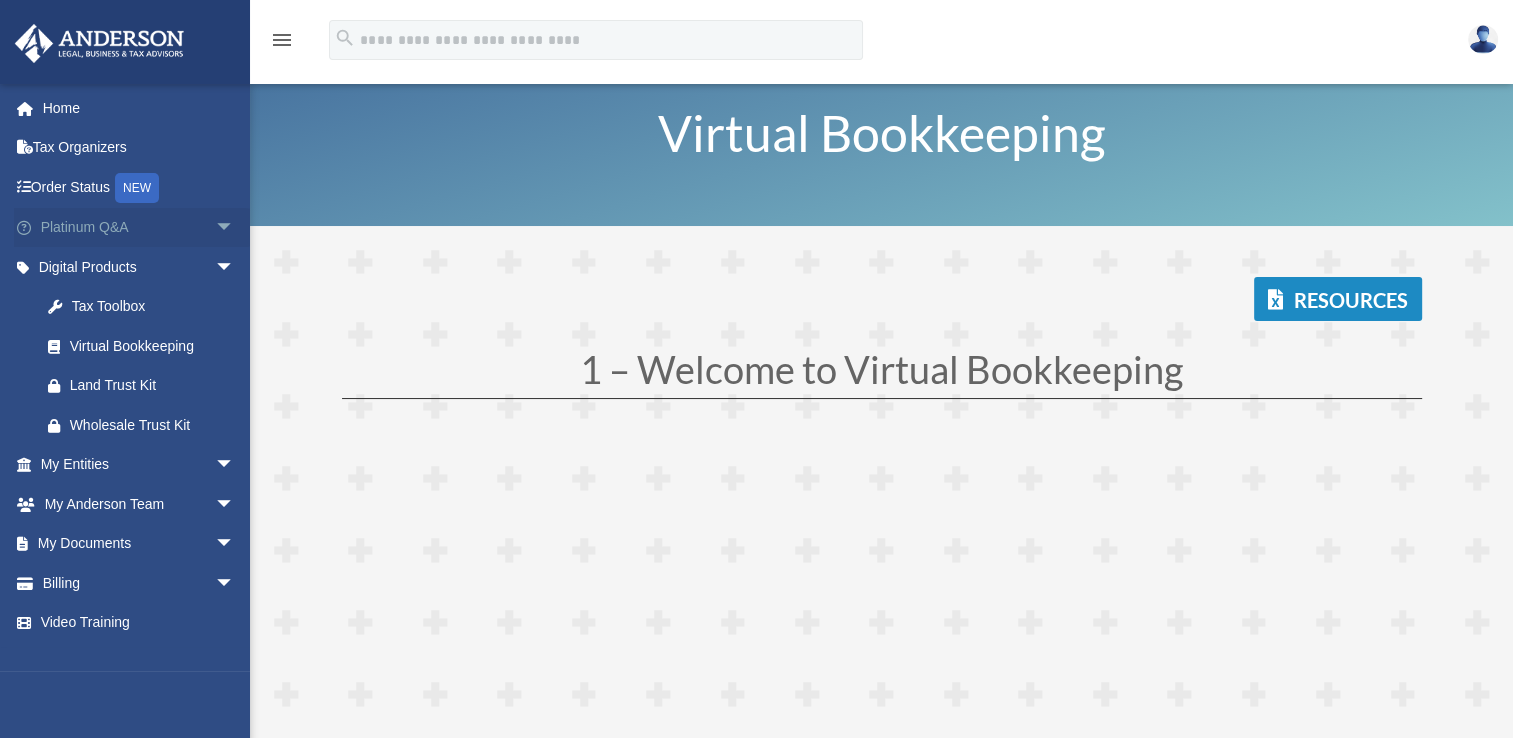 click on "Platinum Q&A arrow_drop_down" at bounding box center [139, 228] 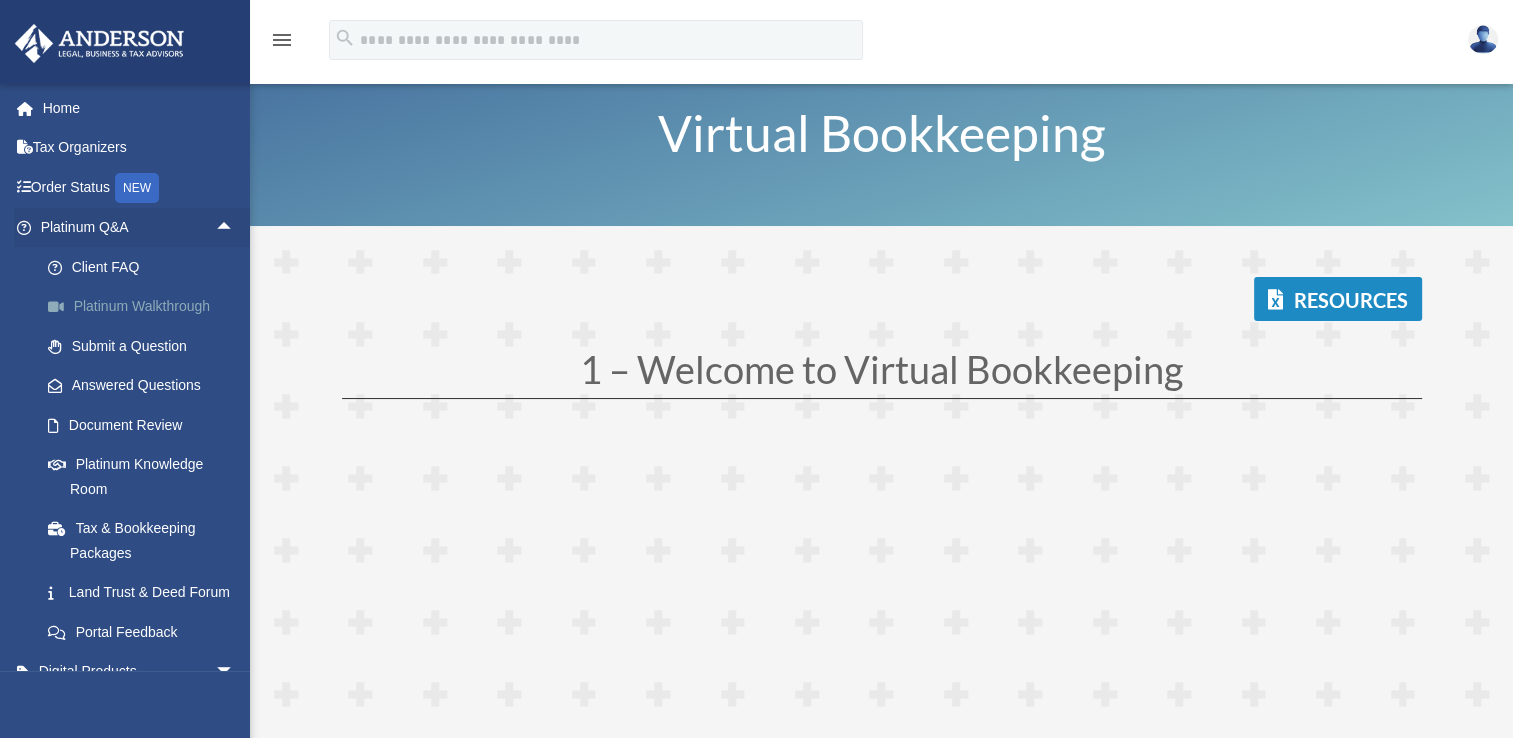 click on "Platinum Walkthrough" at bounding box center (146, 307) 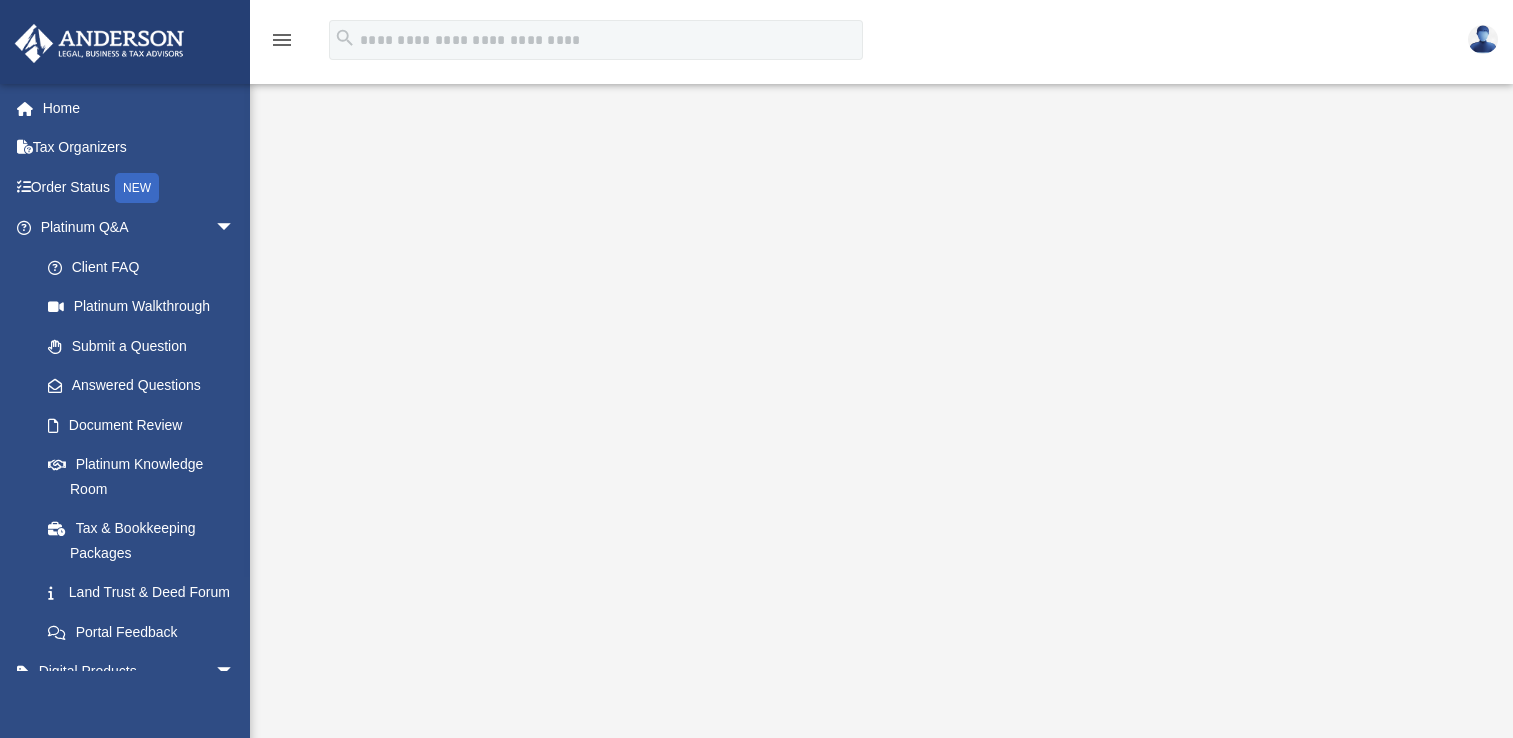 scroll, scrollTop: 0, scrollLeft: 0, axis: both 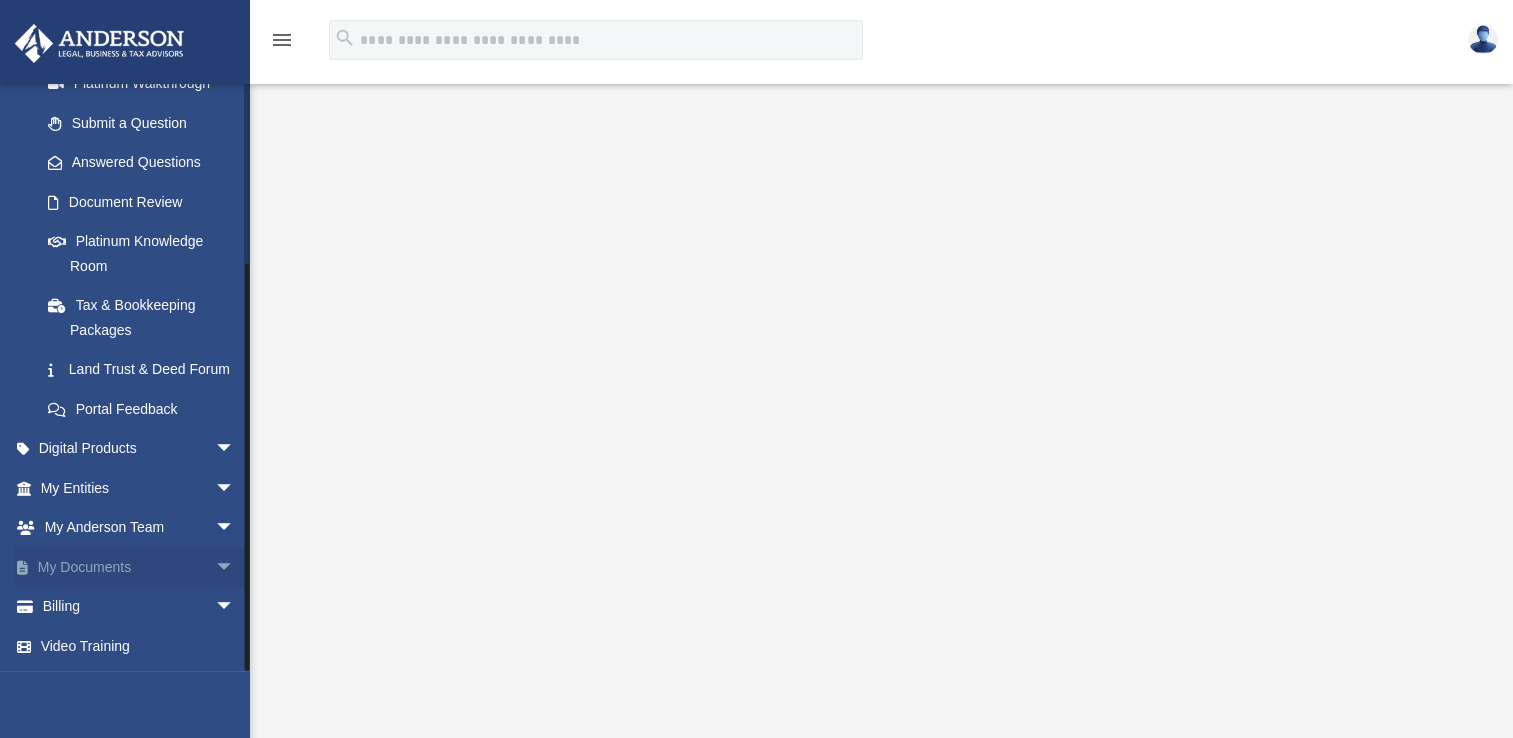 click on "arrow_drop_down" at bounding box center [235, 567] 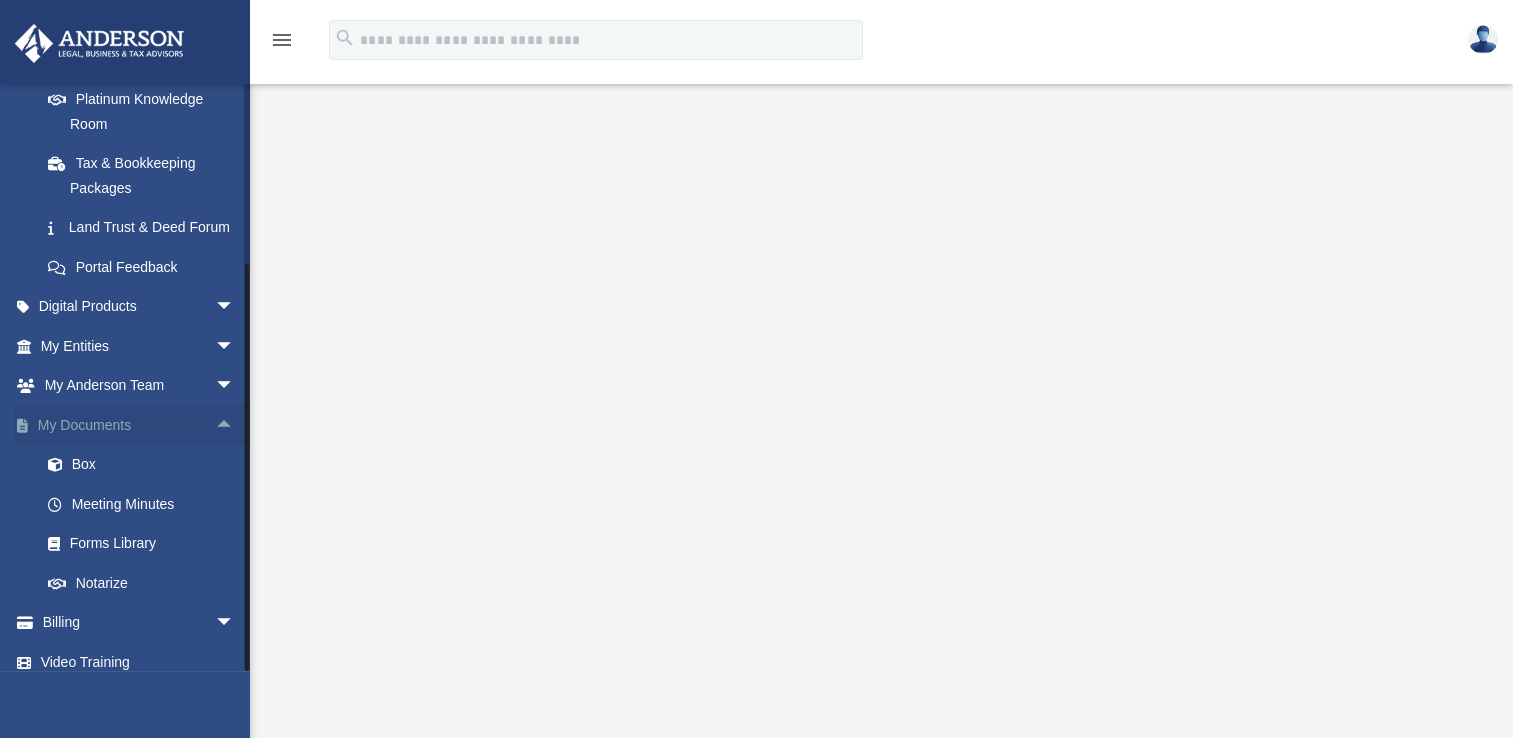 scroll, scrollTop: 404, scrollLeft: 0, axis: vertical 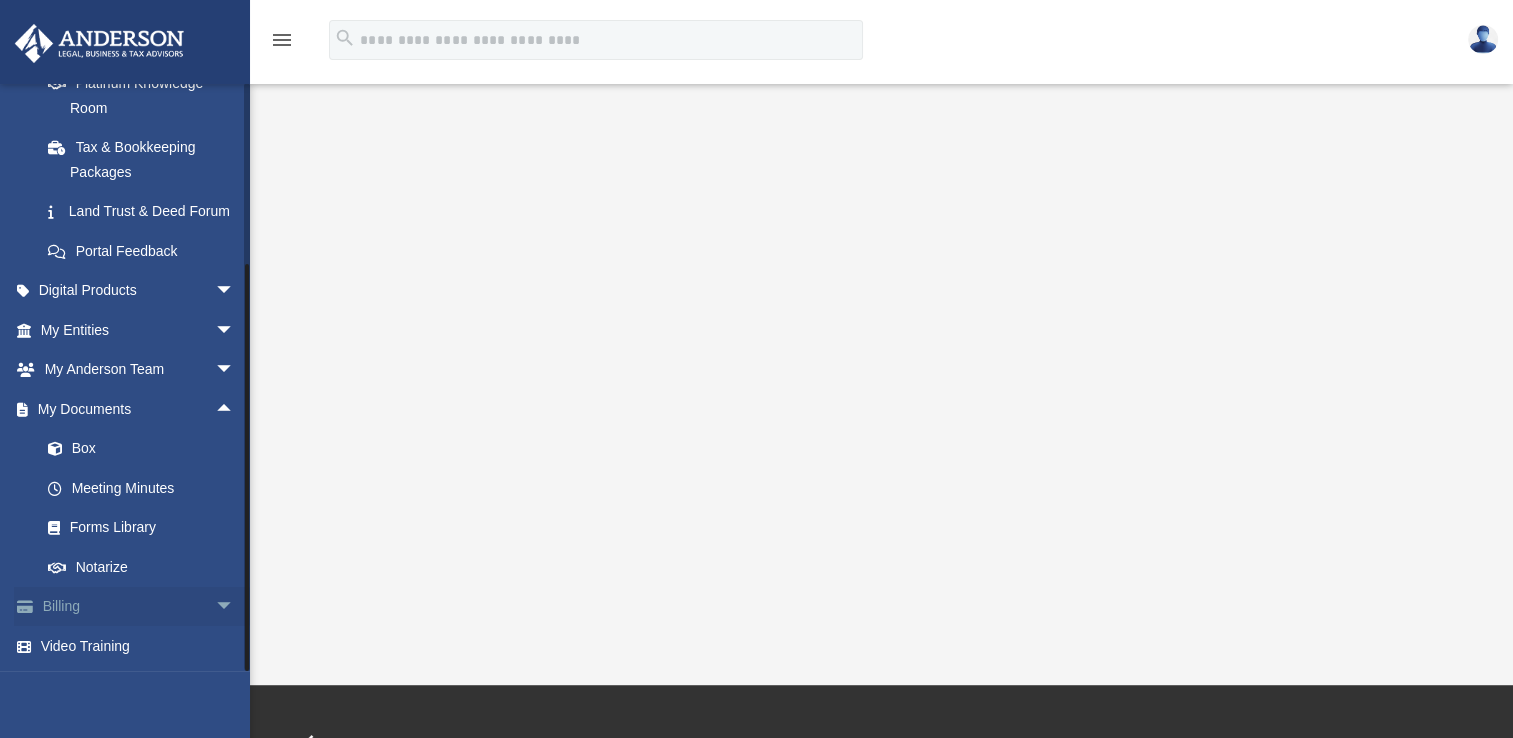 click on "arrow_drop_down" at bounding box center [235, 607] 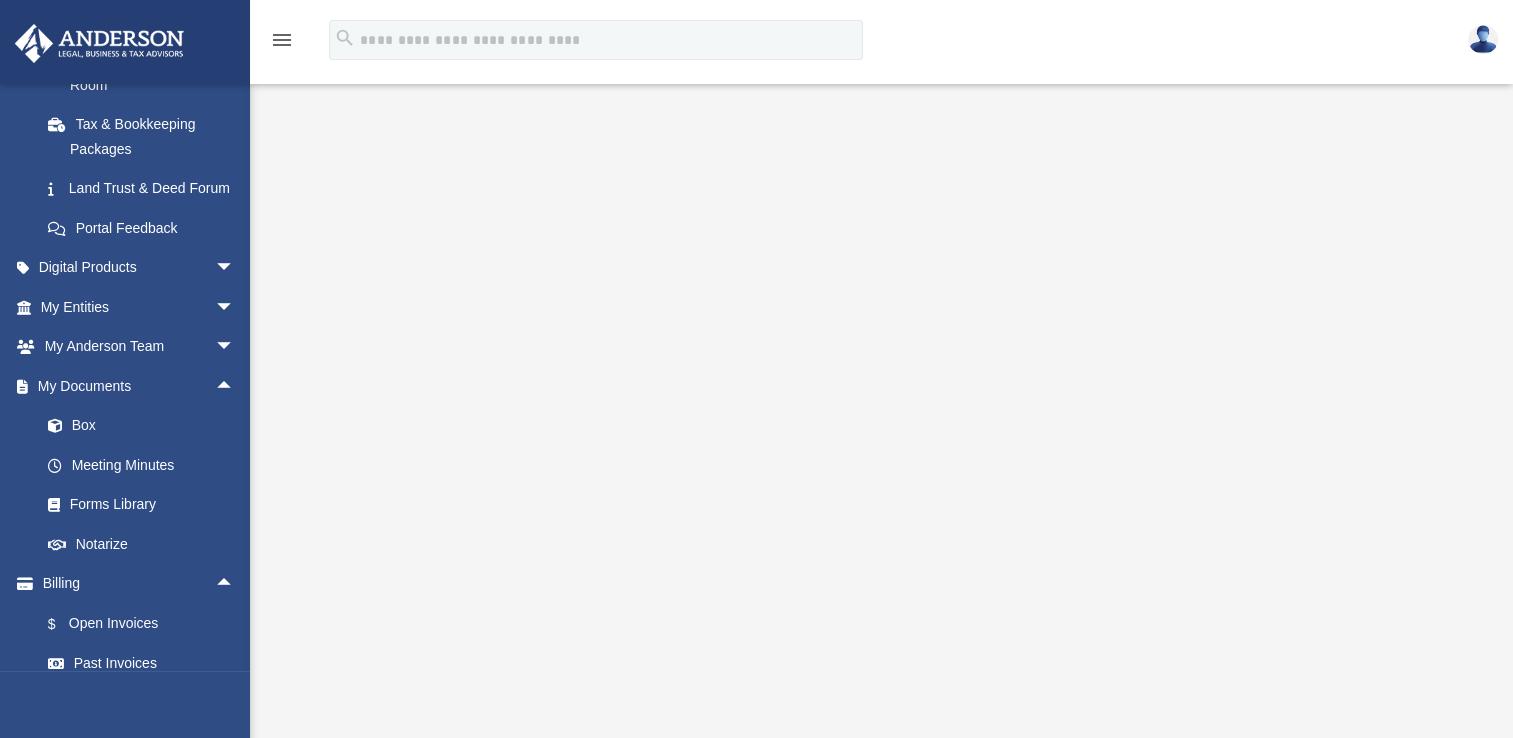 scroll, scrollTop: 80, scrollLeft: 0, axis: vertical 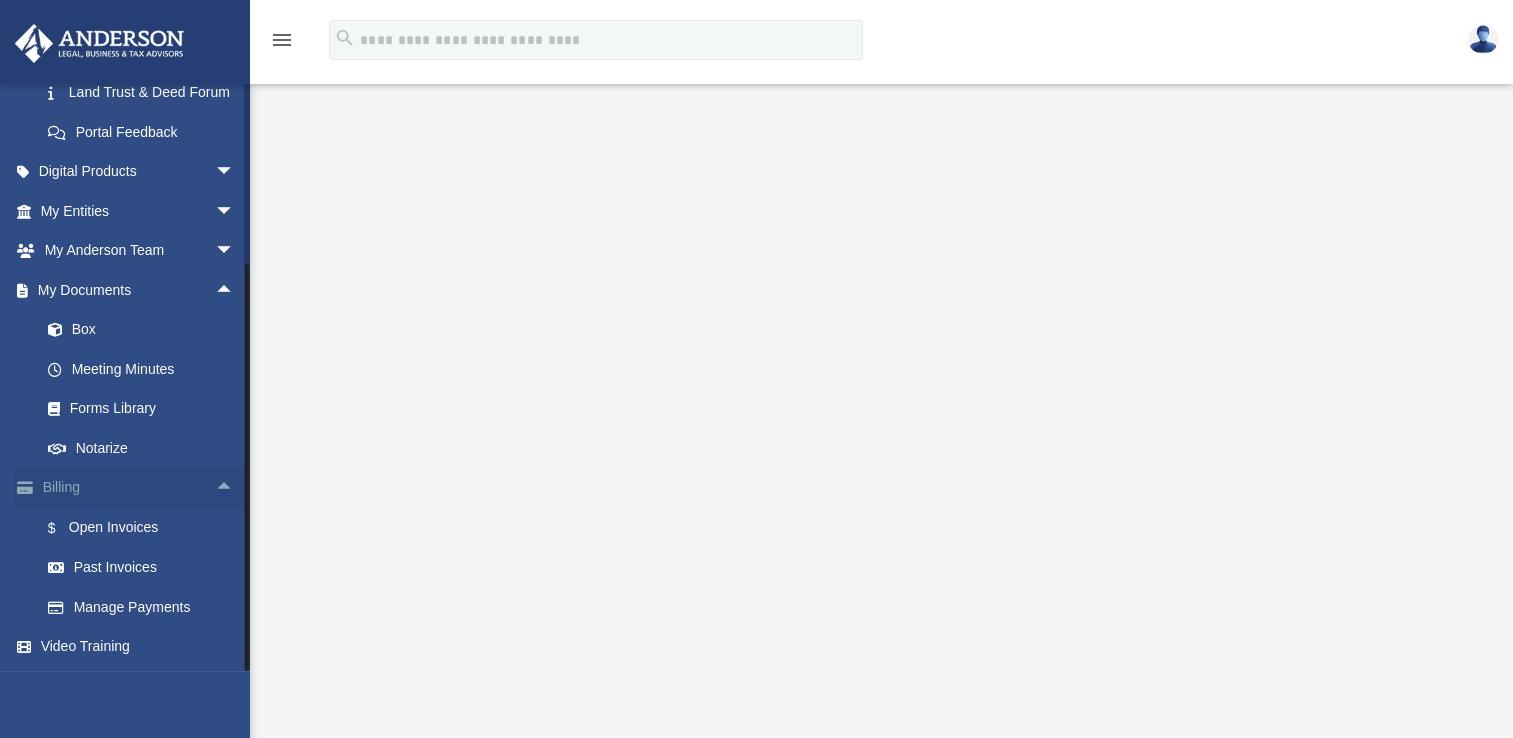 click on "arrow_drop_up" at bounding box center [235, 488] 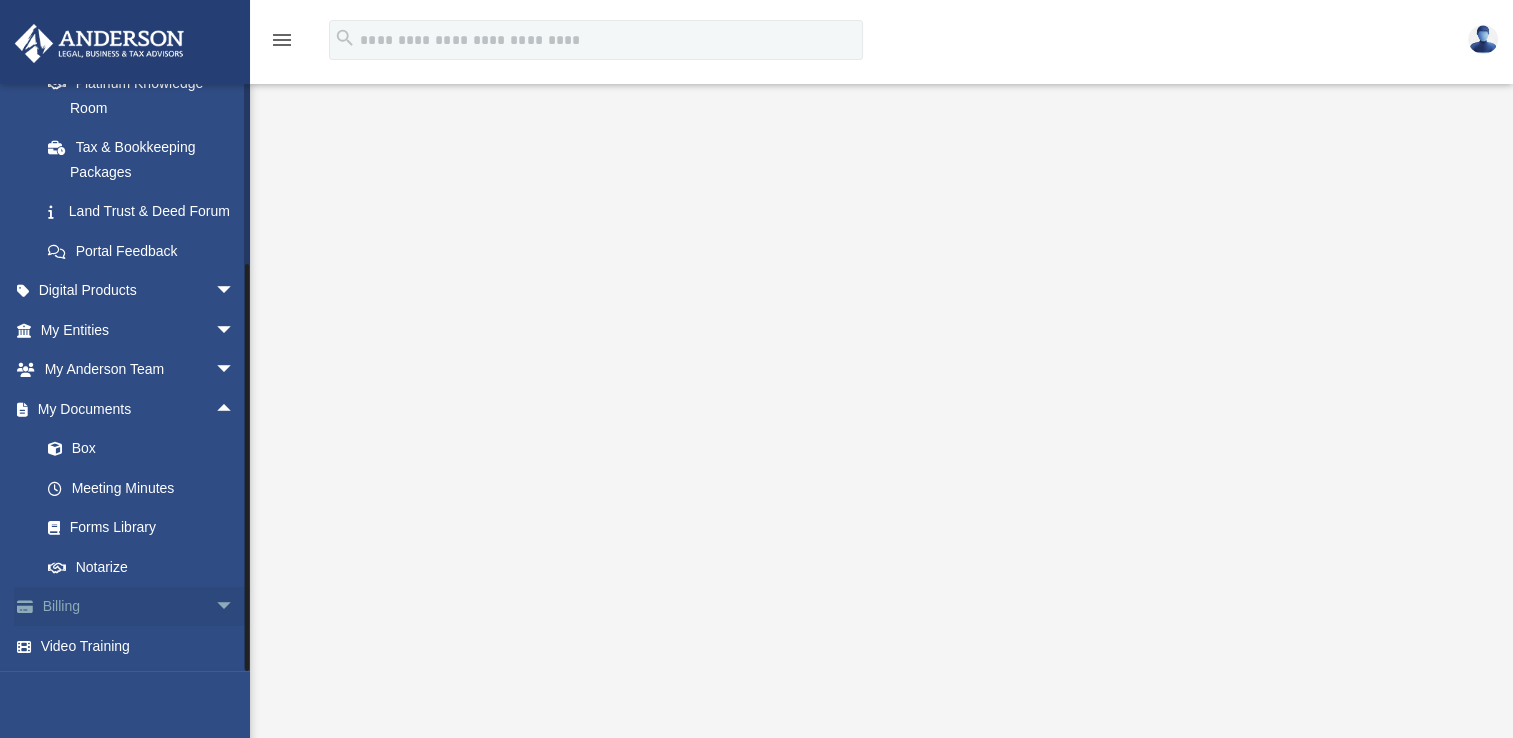 scroll, scrollTop: 404, scrollLeft: 0, axis: vertical 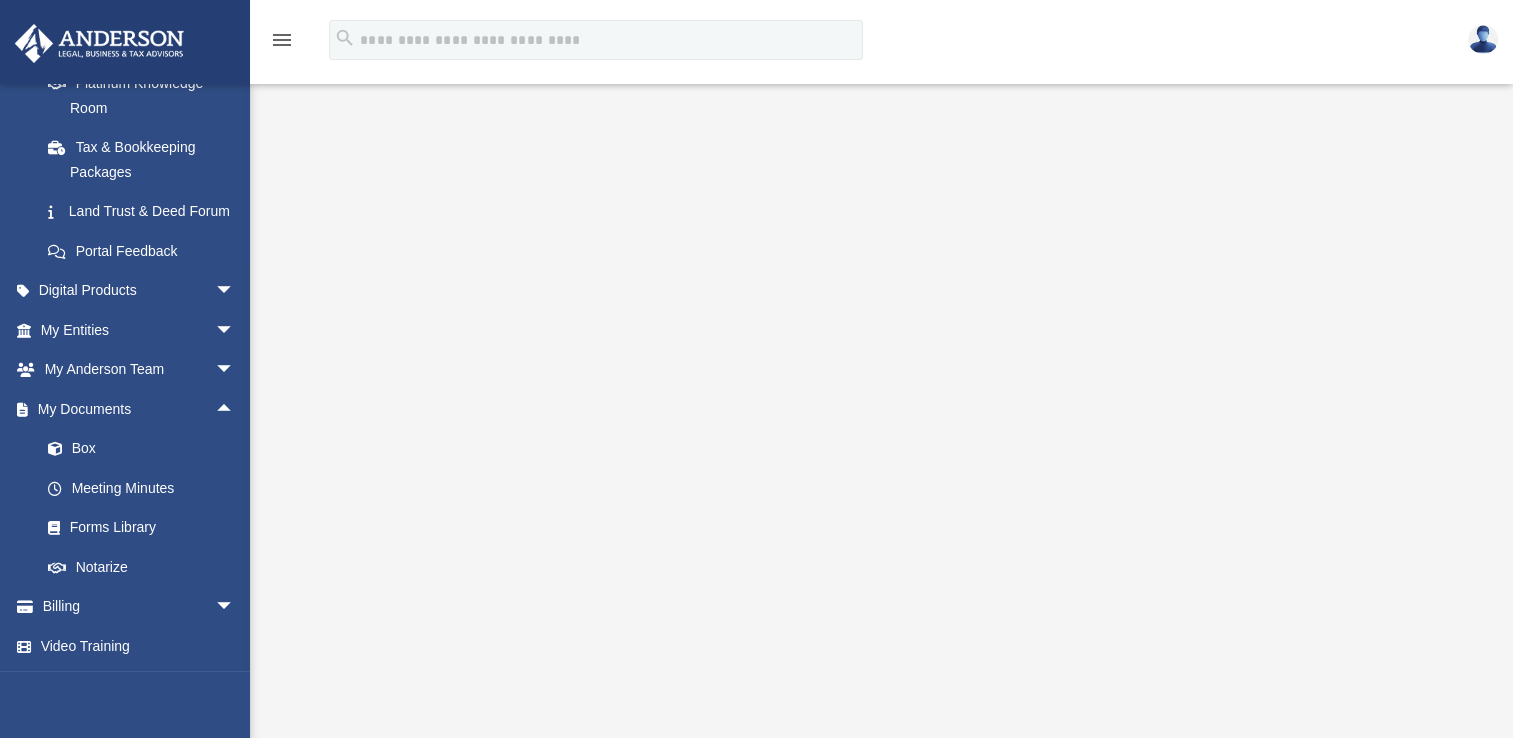 click on "<span data-mce-type="bookmark" style="display: inline-block; width: 0px; overflow: hidden; line-height: 0;" class="mce_SELRES_start"></span>" at bounding box center (879, 393) 